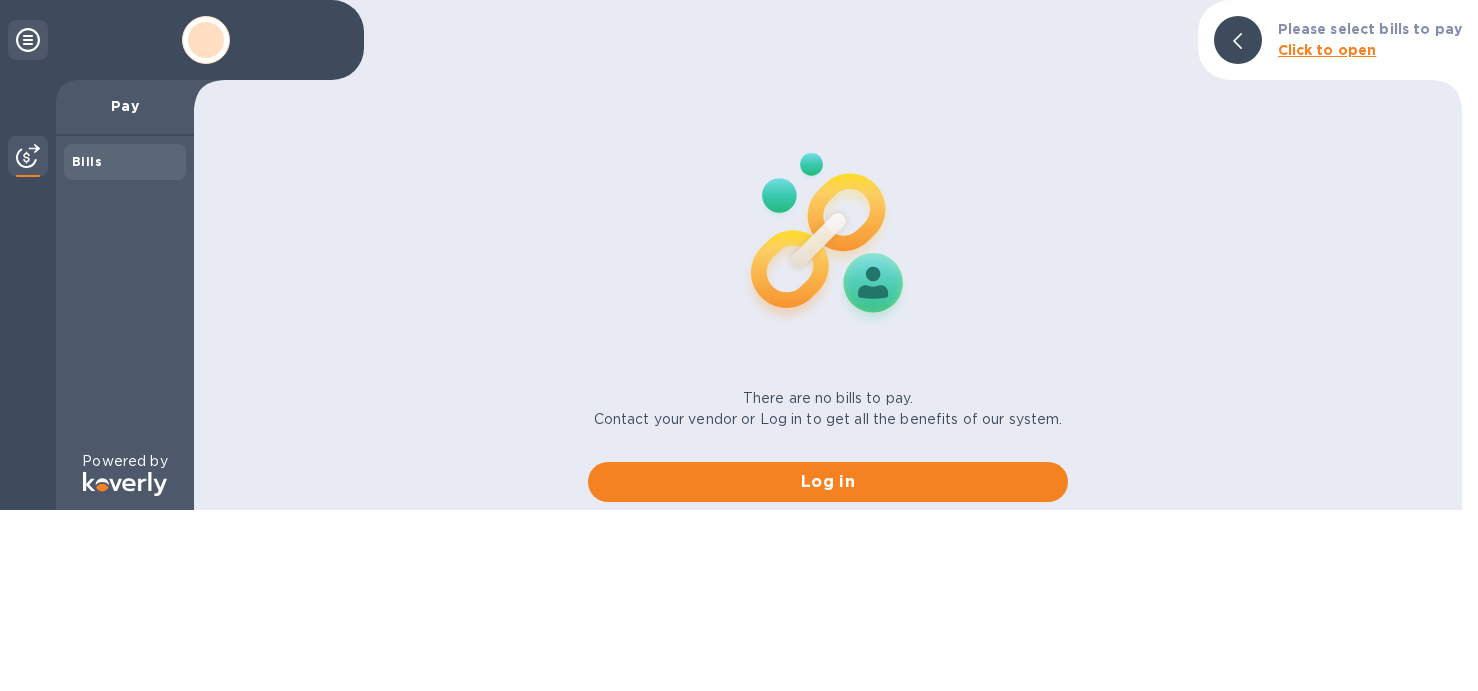 scroll, scrollTop: 0, scrollLeft: 0, axis: both 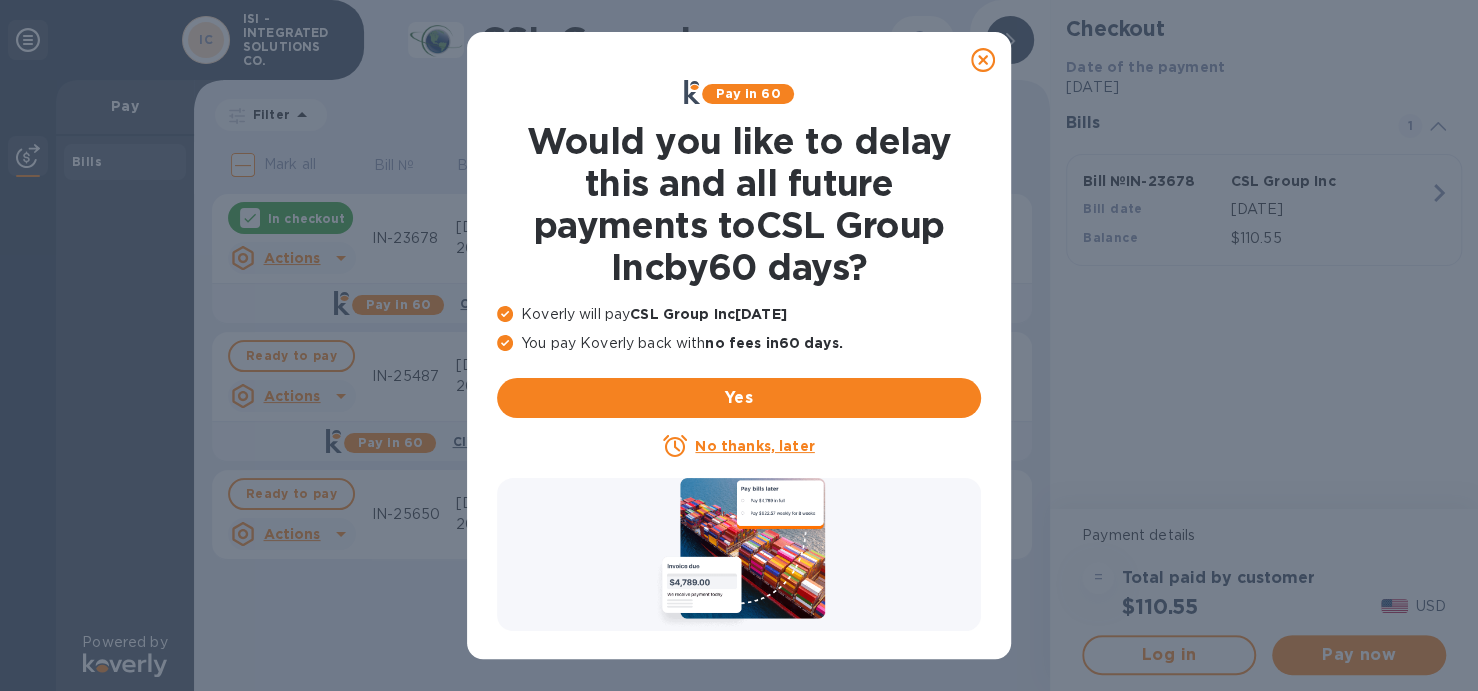 click 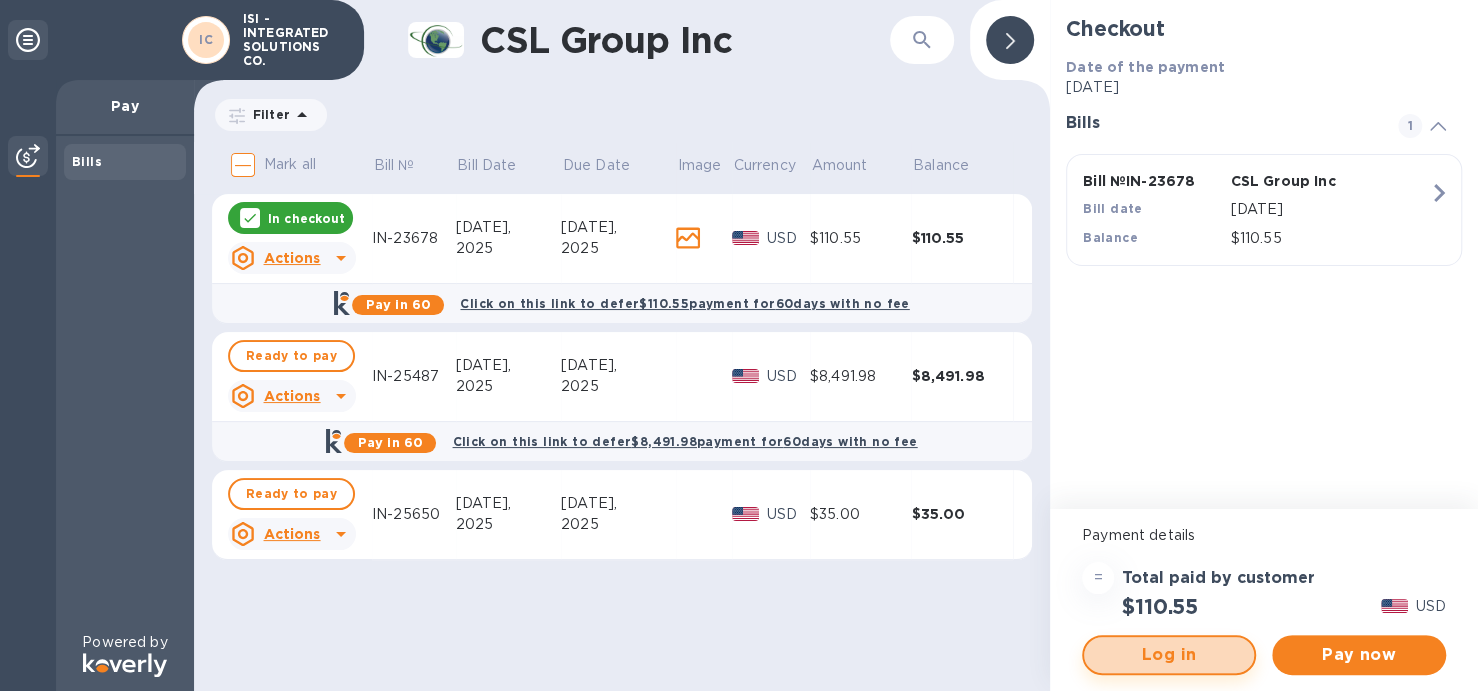 click on "Log in" at bounding box center (1169, 655) 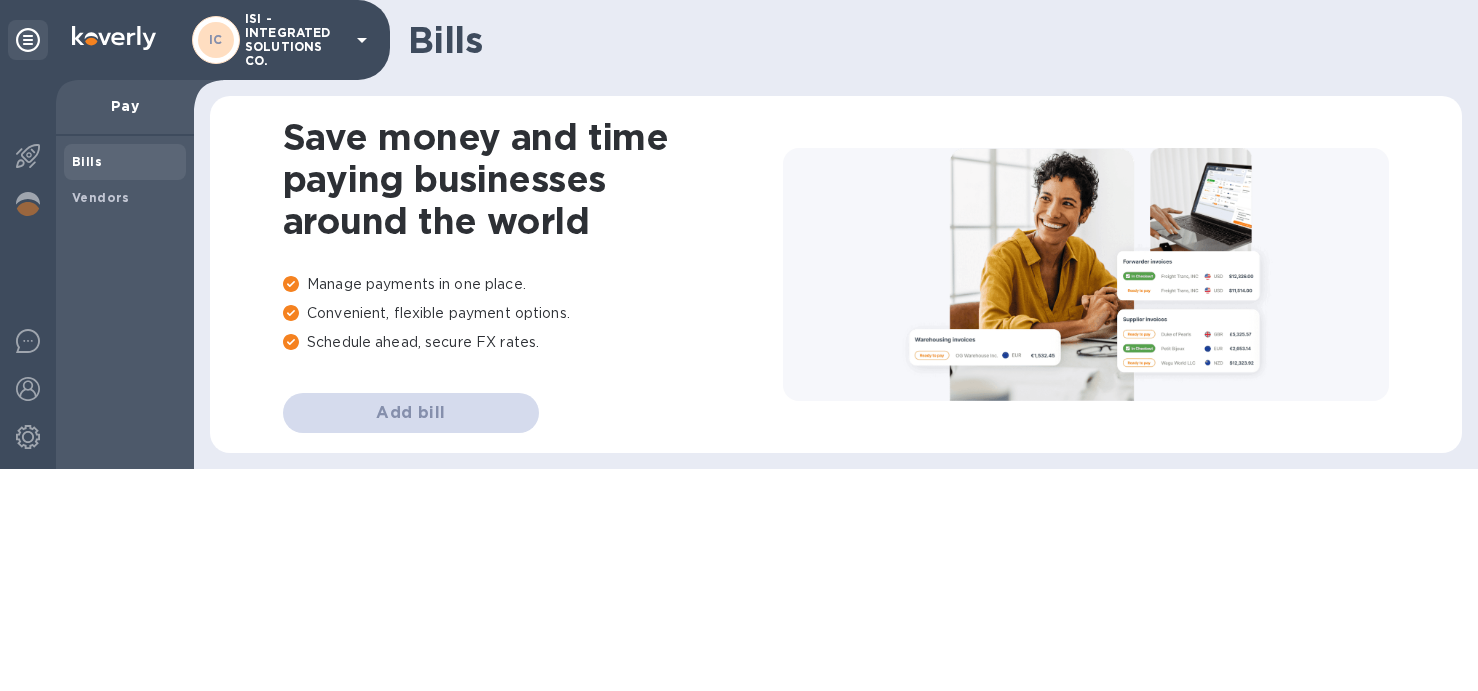 scroll, scrollTop: 0, scrollLeft: 0, axis: both 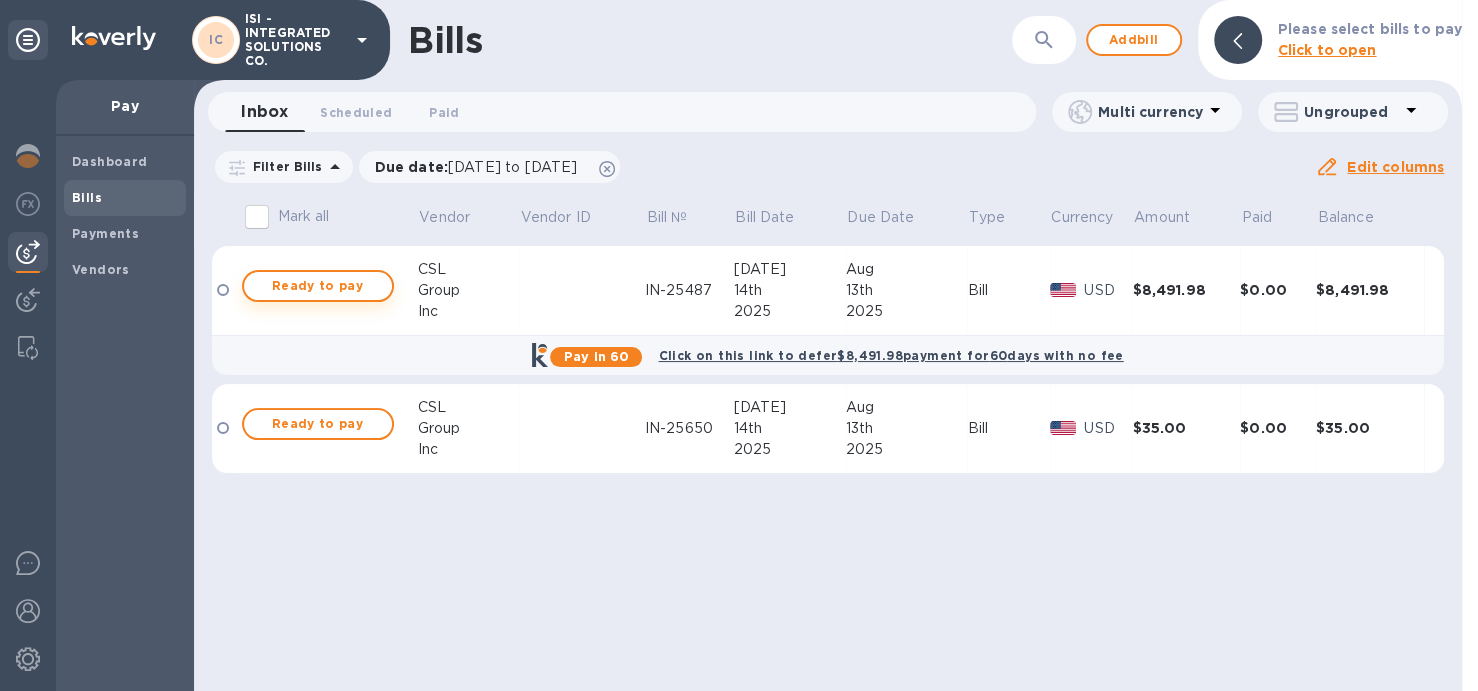 click on "Ready to pay" at bounding box center (318, 286) 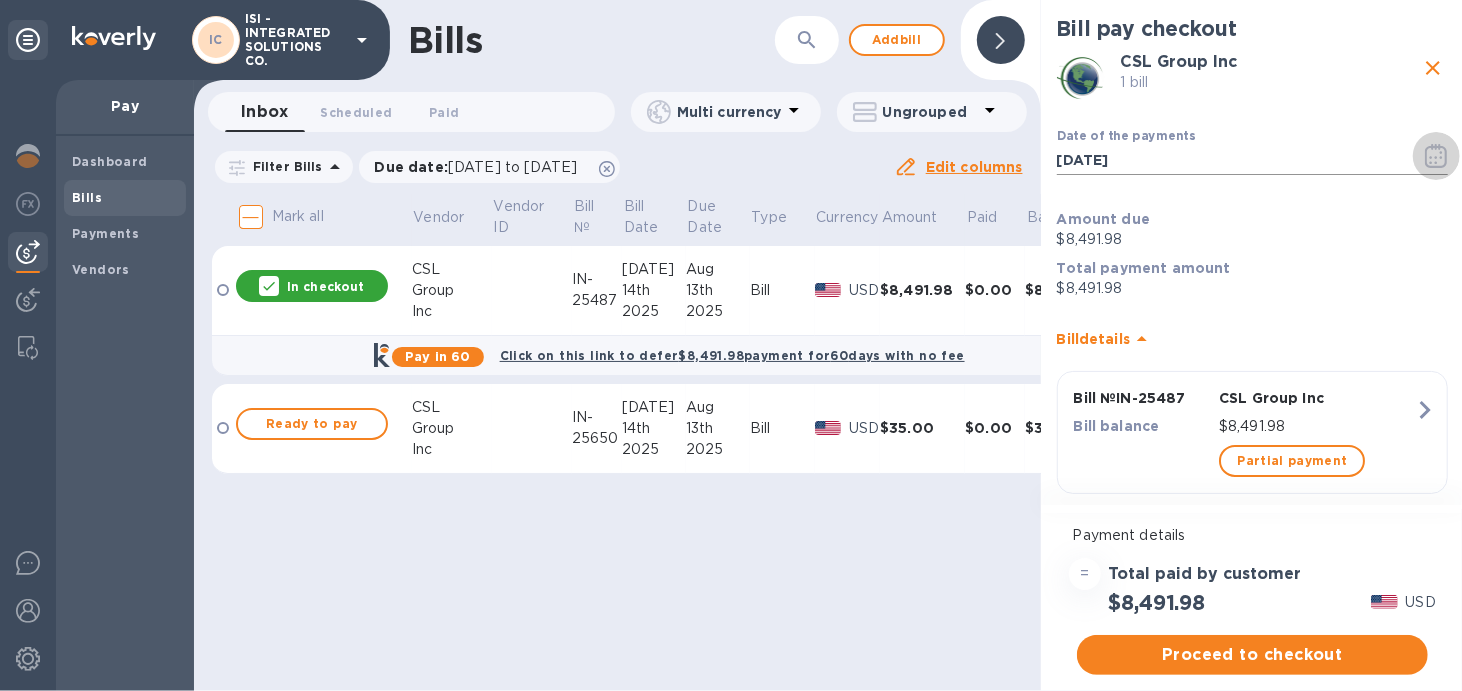 click 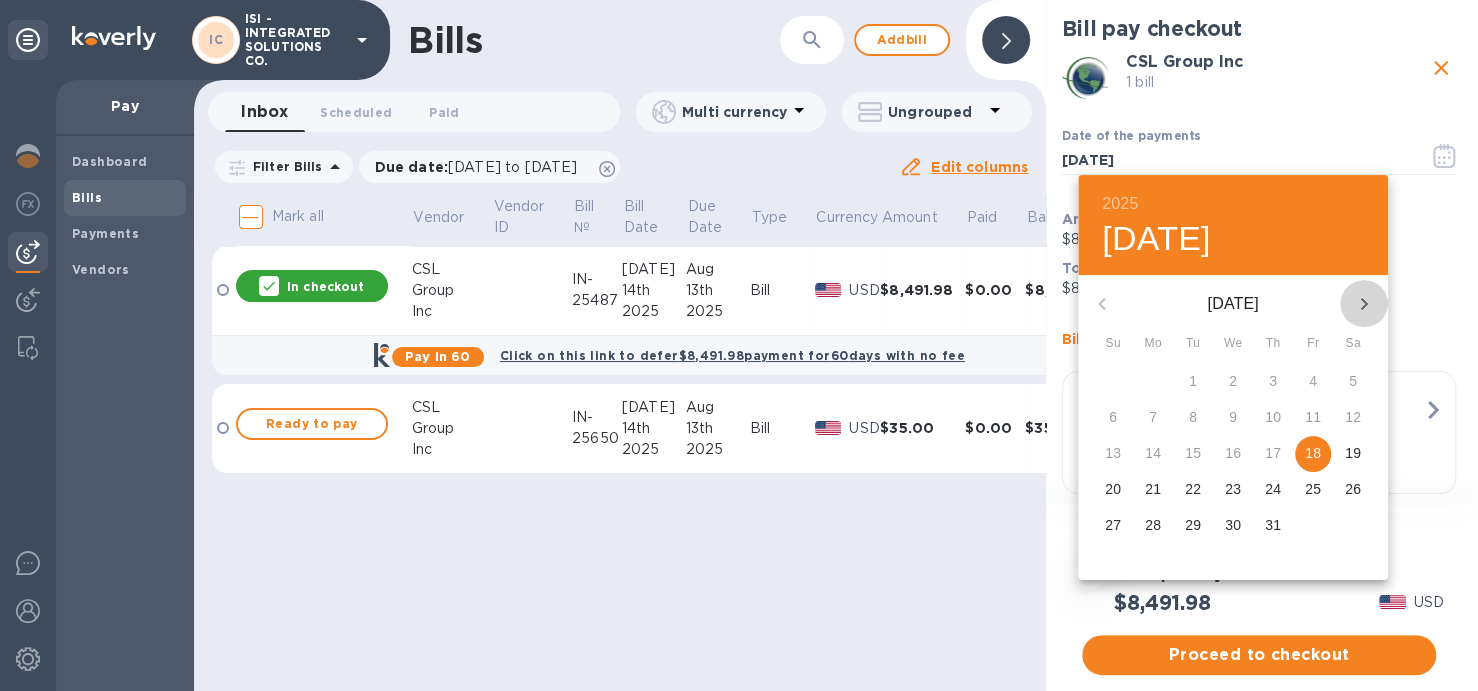 click 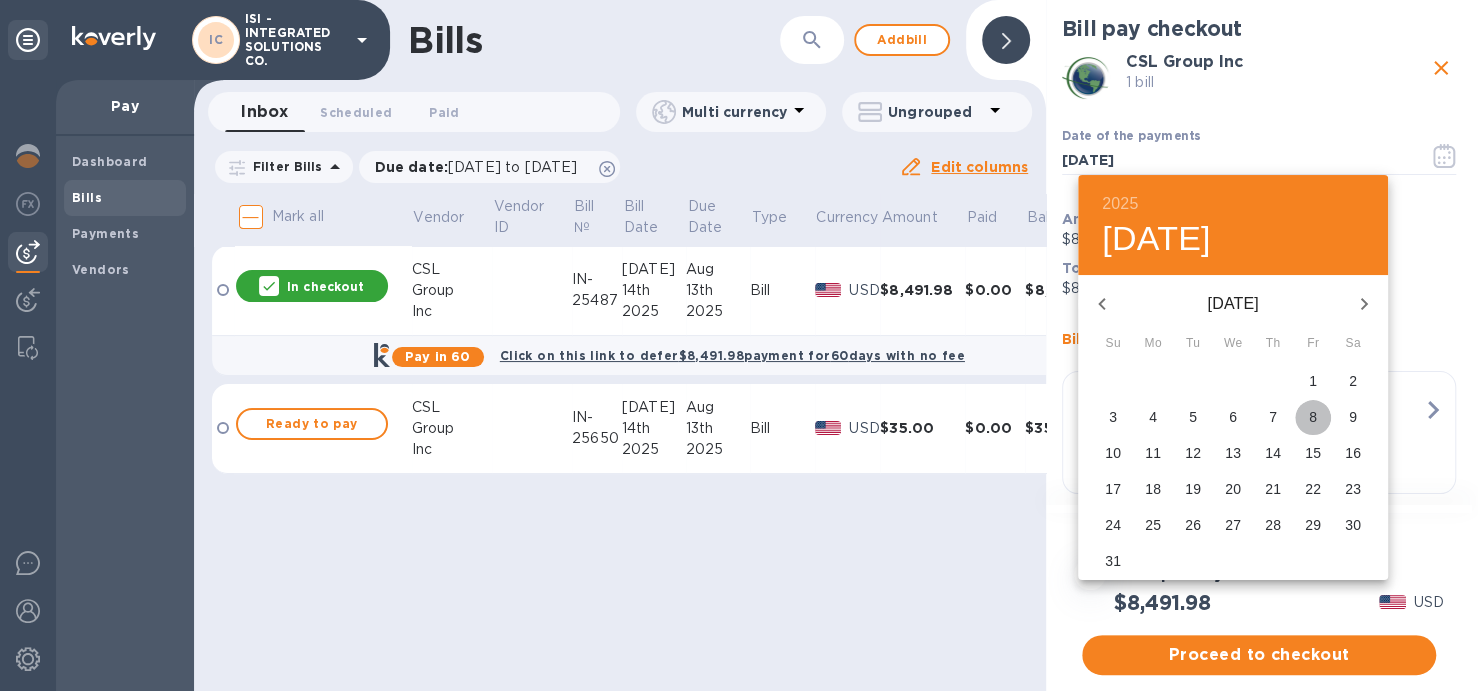 click on "8" at bounding box center (1313, 417) 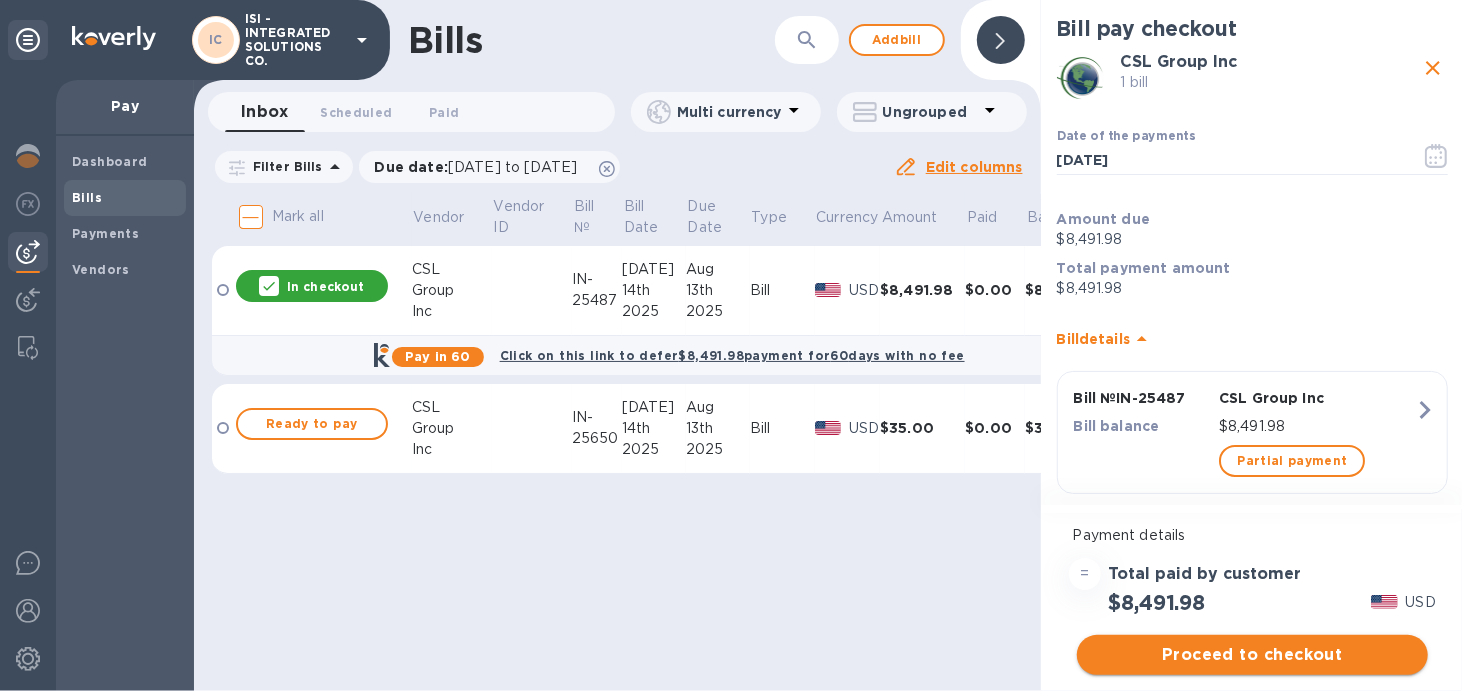 click on "Proceed to checkout" at bounding box center (1252, 655) 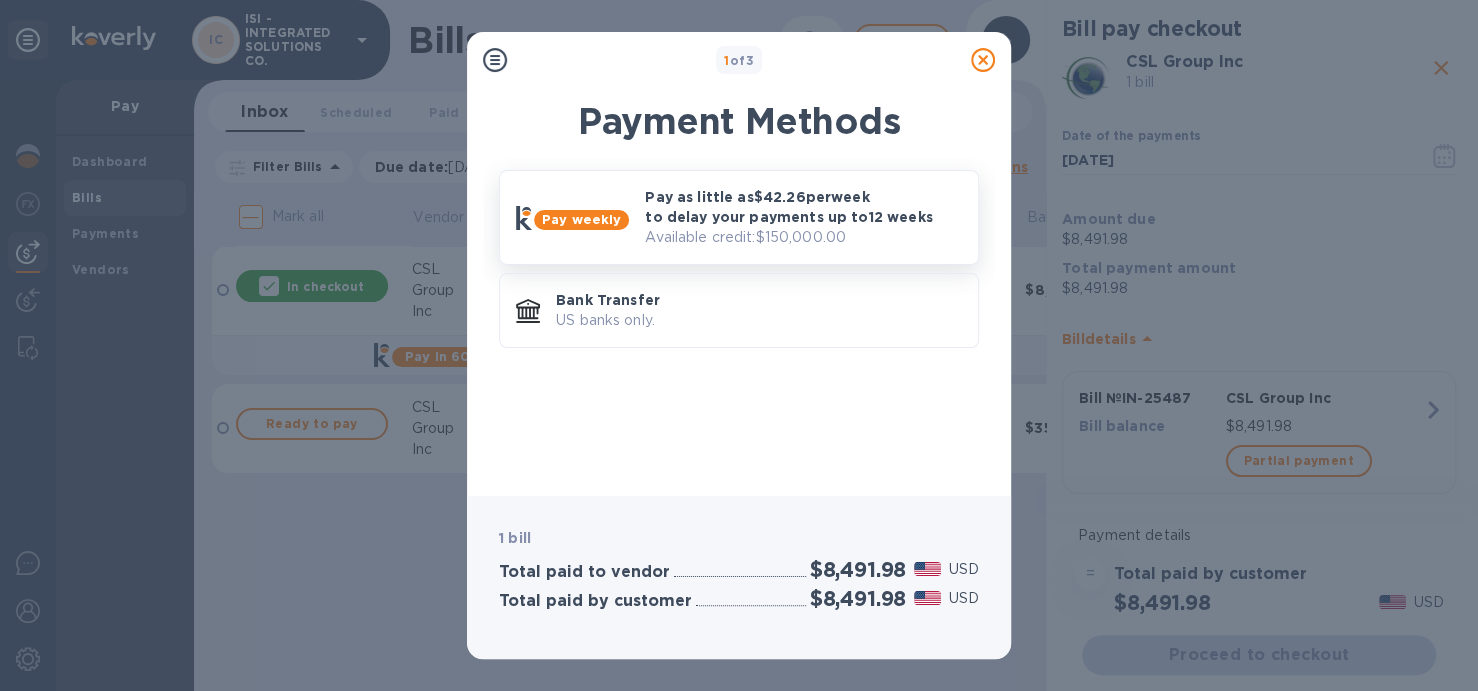 click on "Pay as little as  $42.26  per  week    to delay your payments up to  12 weeks" at bounding box center [803, 207] 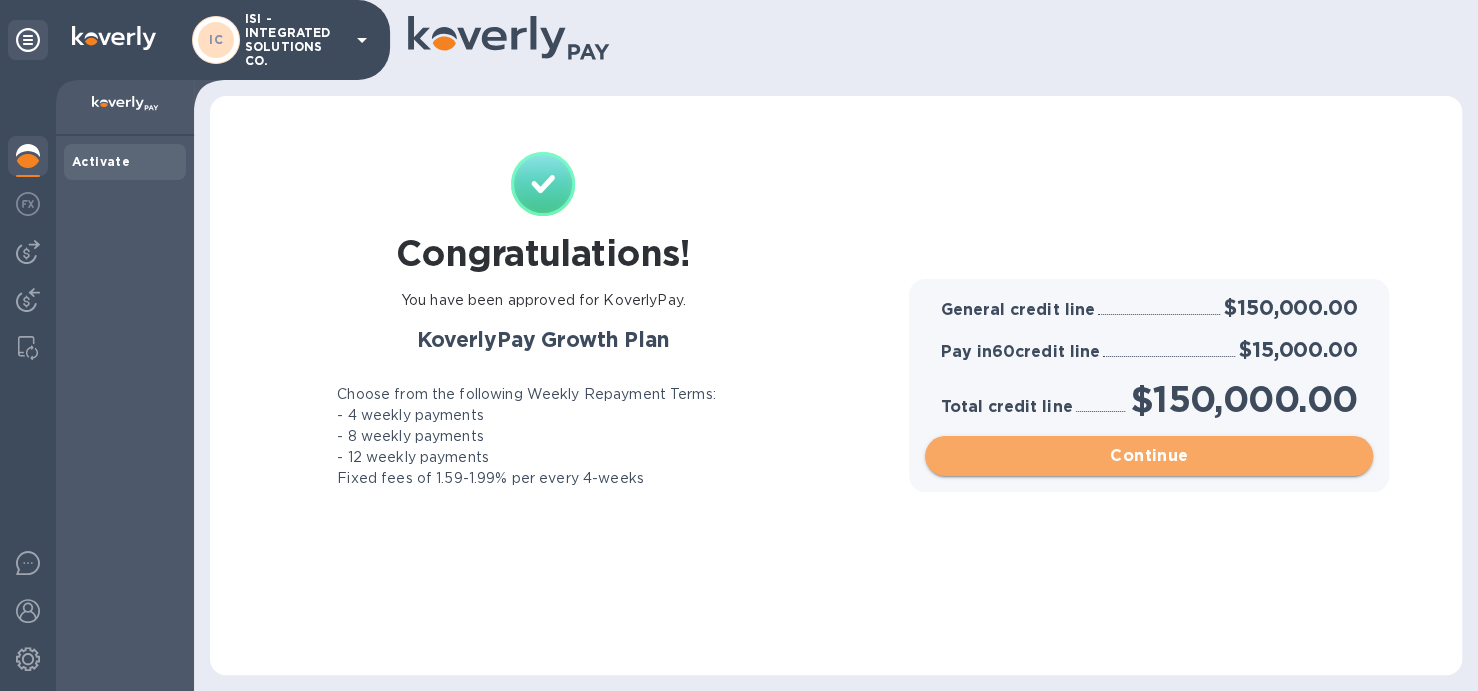 click on "Continue" at bounding box center [1149, 456] 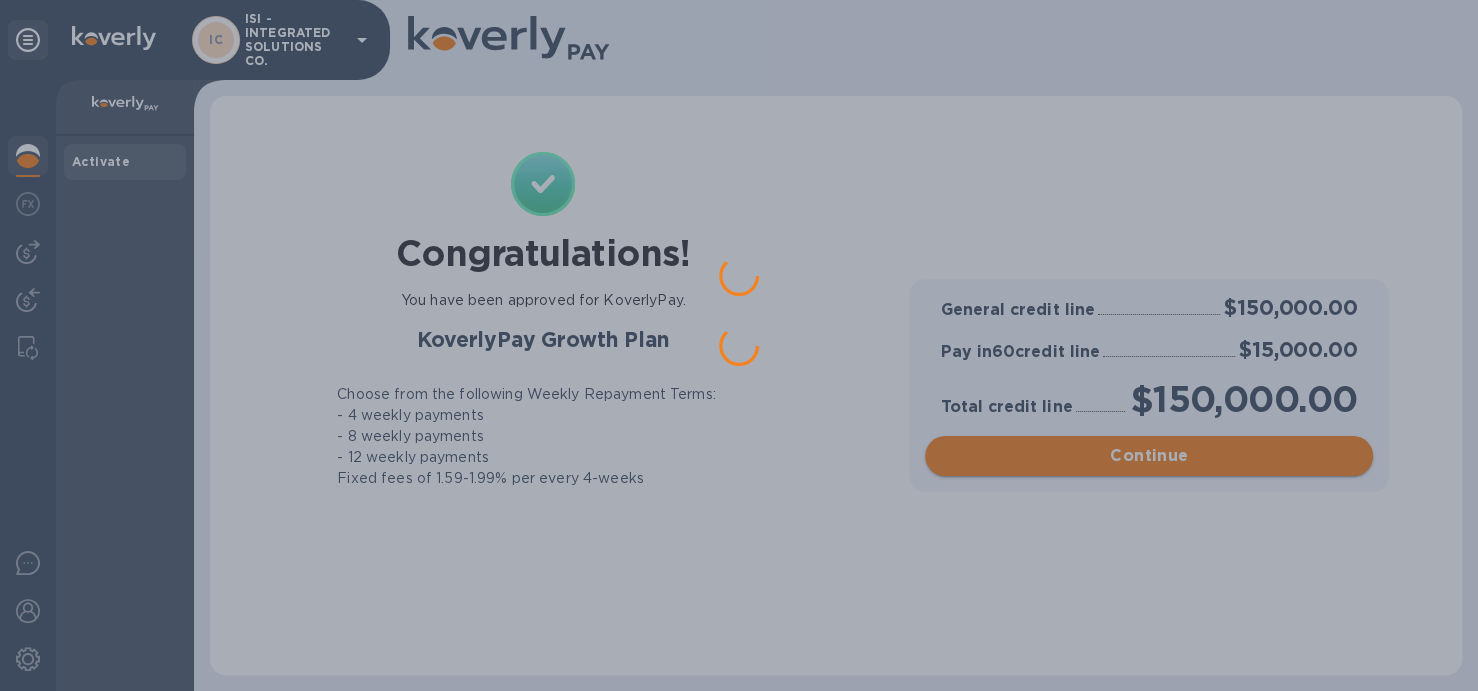 scroll, scrollTop: 0, scrollLeft: 0, axis: both 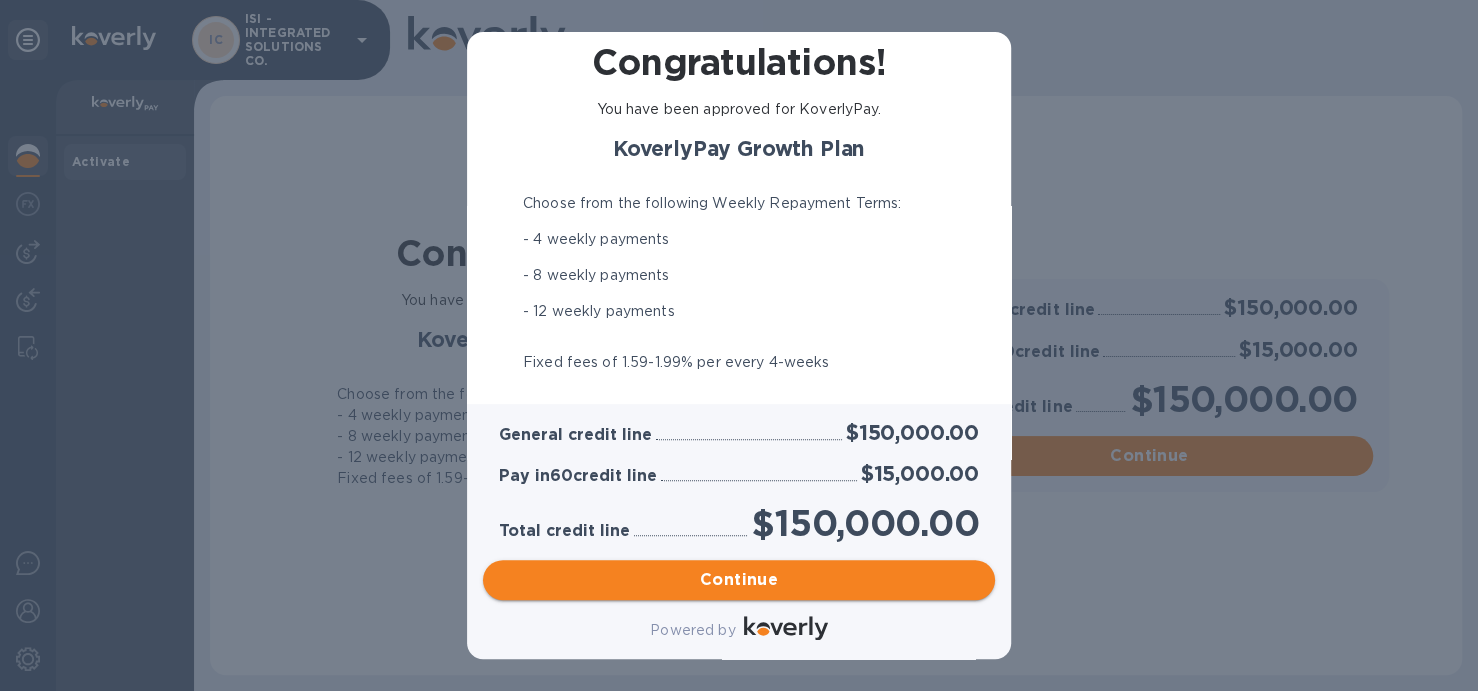 click on "Continue" at bounding box center (739, 580) 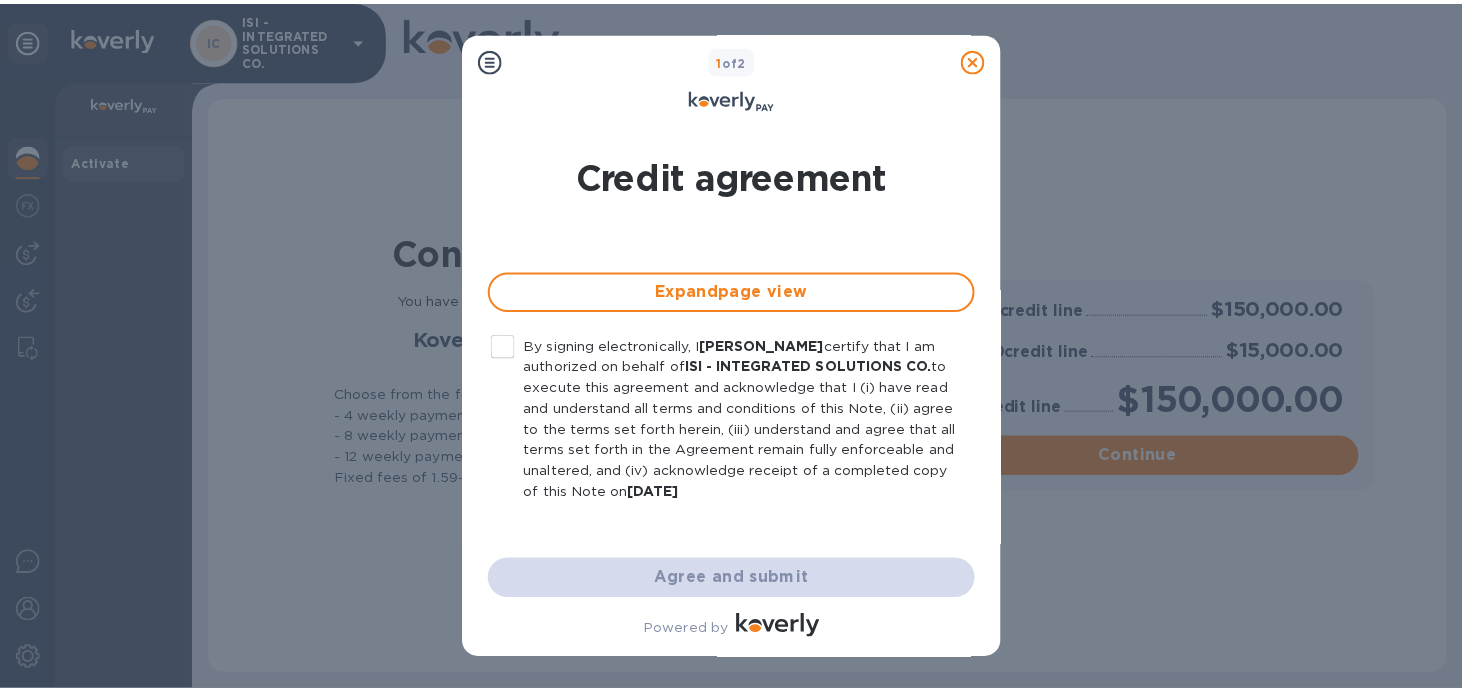scroll, scrollTop: 0, scrollLeft: 0, axis: both 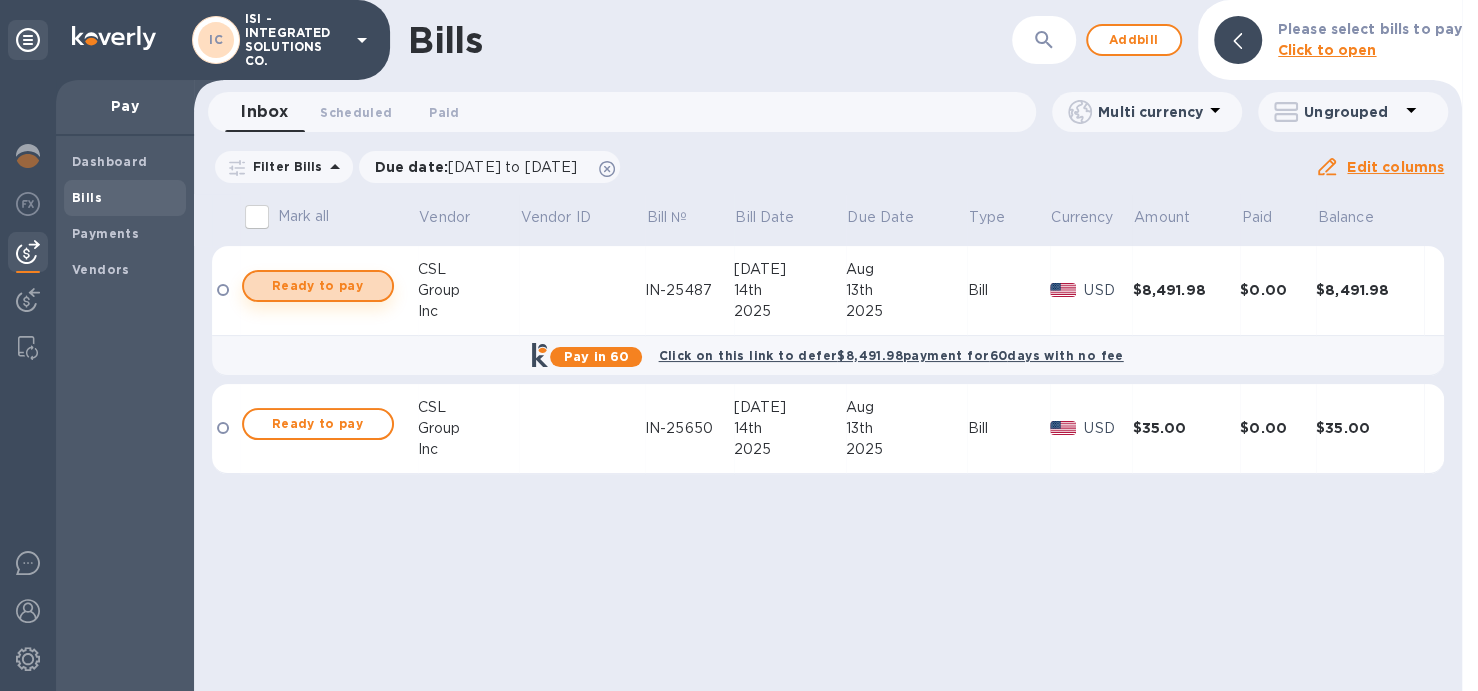 click on "Ready to pay" at bounding box center [318, 286] 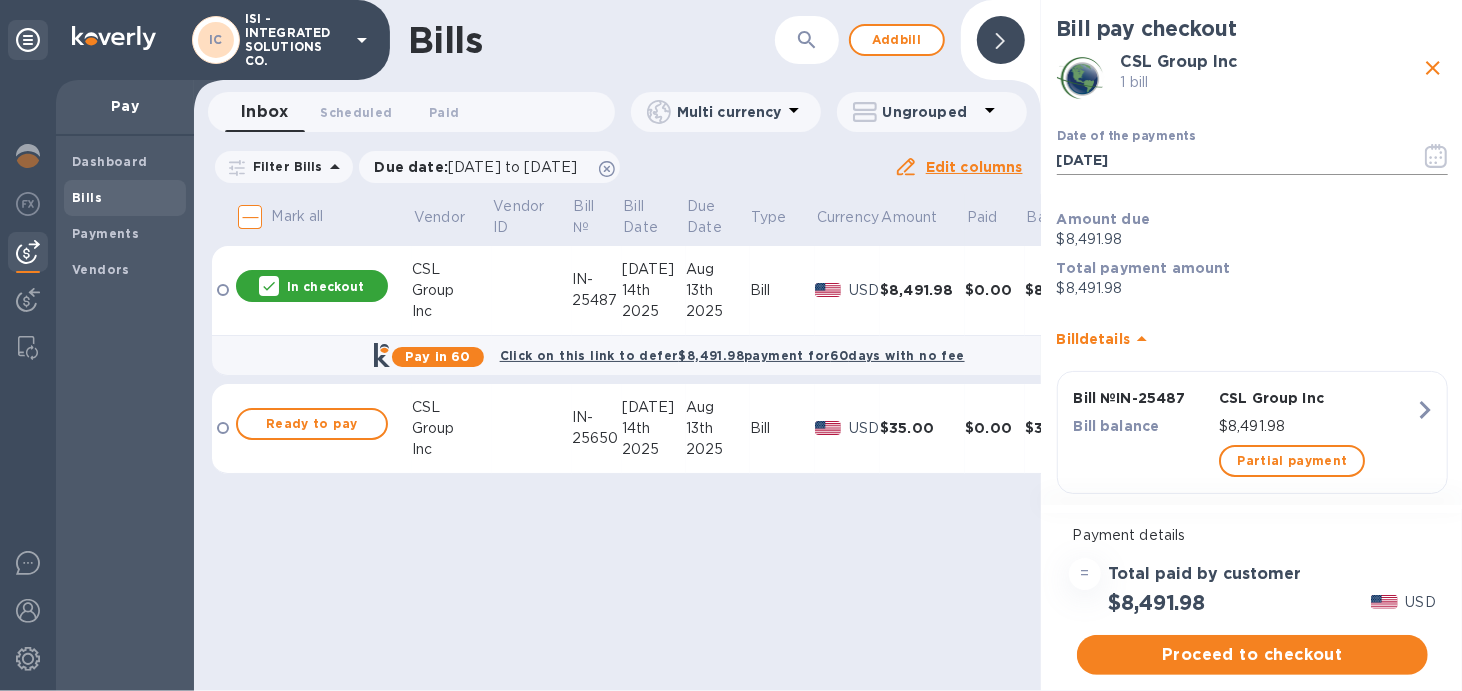 click 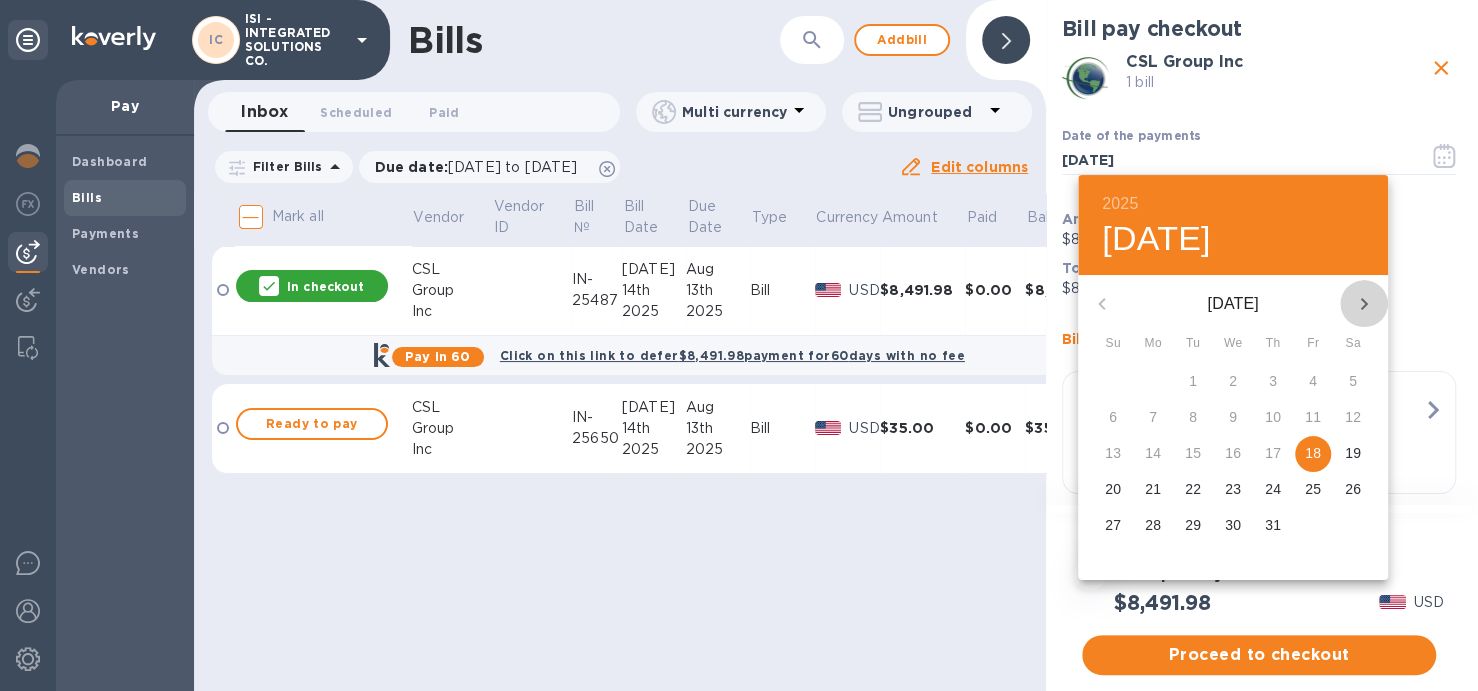 click 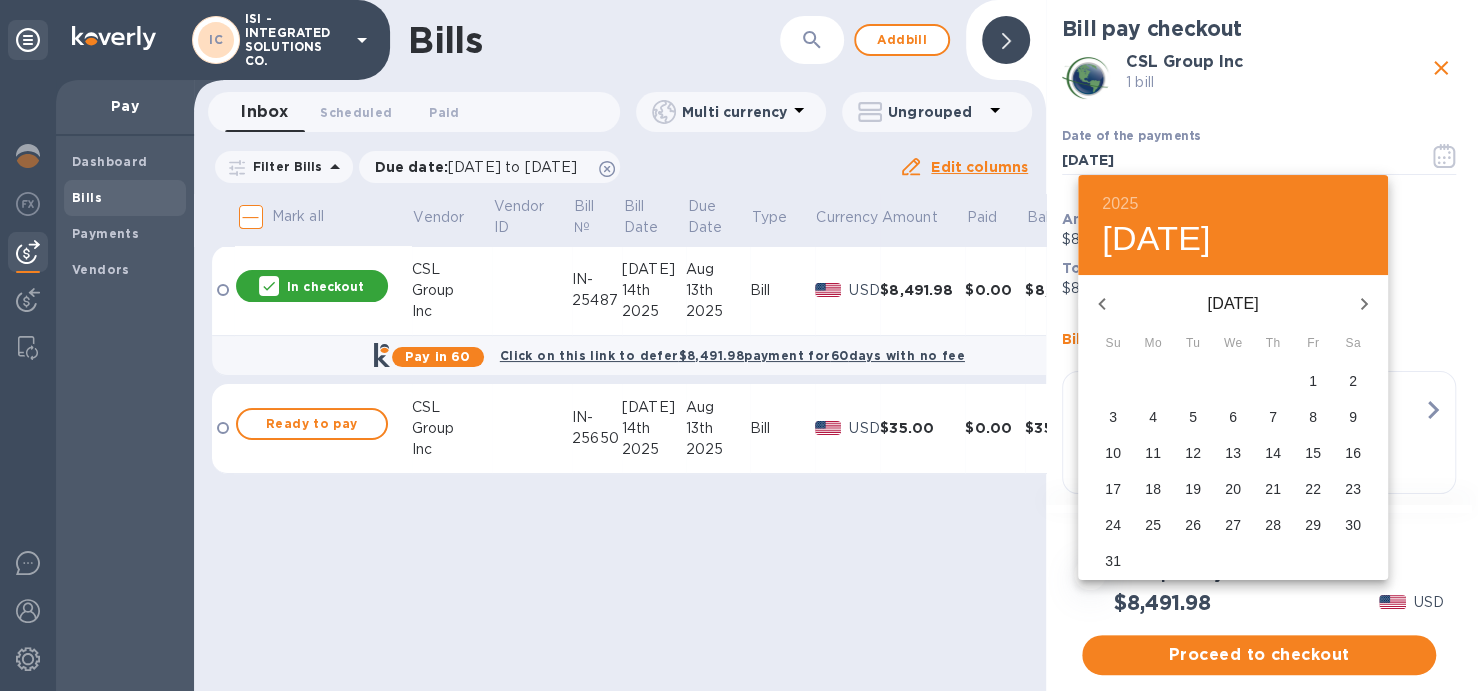 click on "8" at bounding box center (1313, 417) 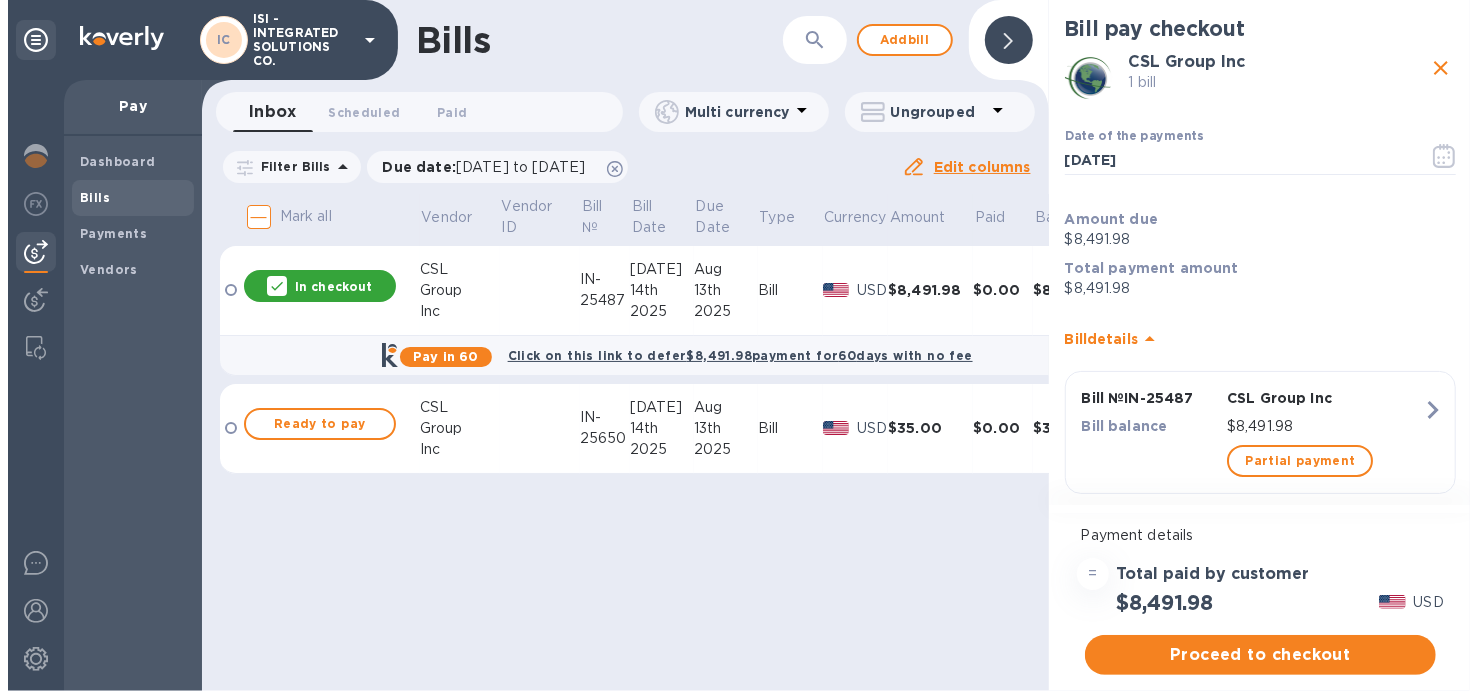 scroll, scrollTop: 25, scrollLeft: 0, axis: vertical 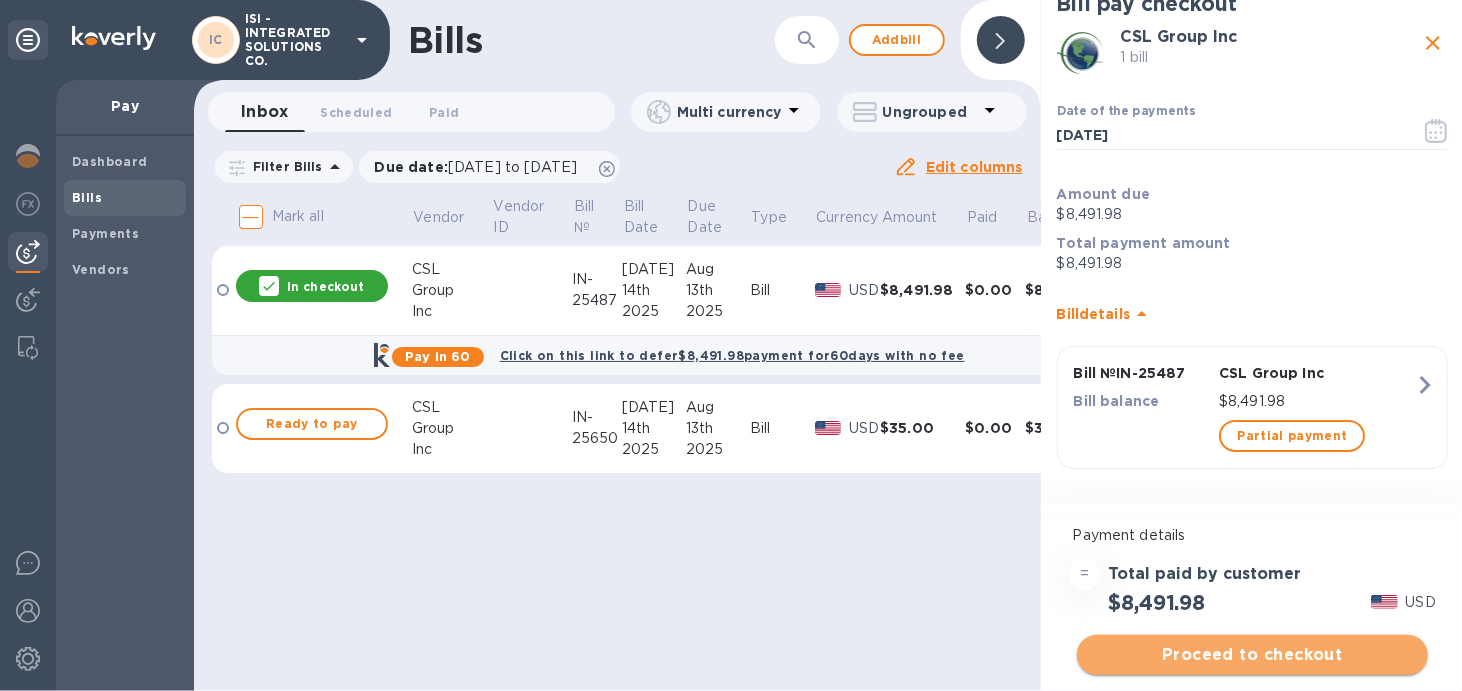 click on "Proceed to checkout" at bounding box center [1252, 655] 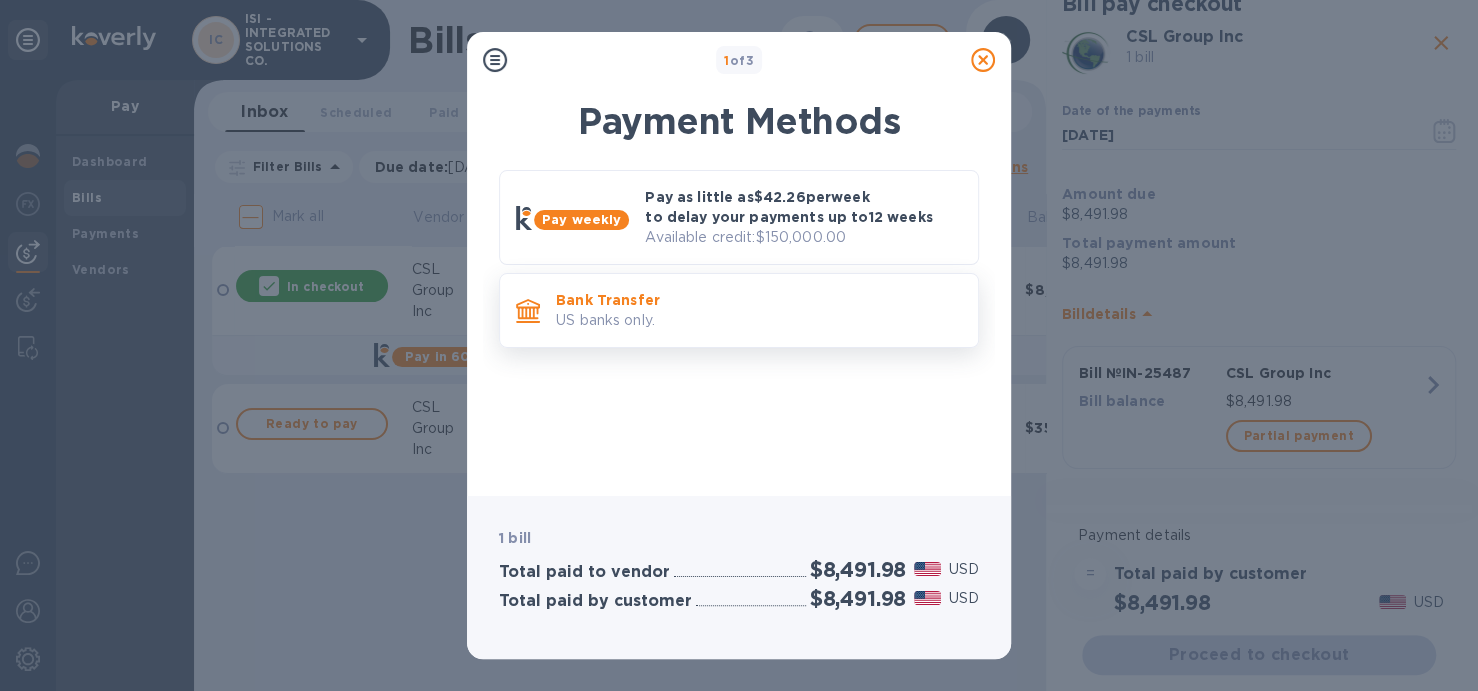 click on "Bank Transfer" at bounding box center (759, 300) 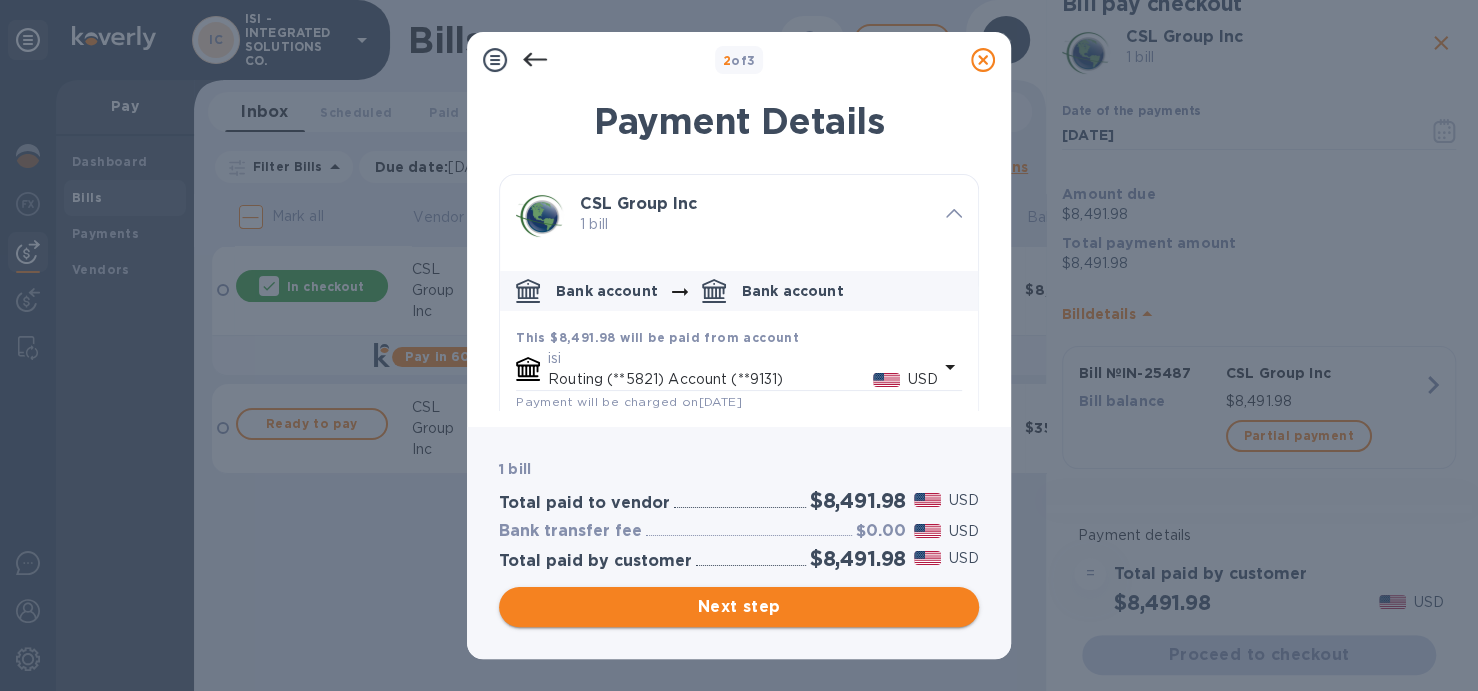 click on "Next step" at bounding box center [739, 607] 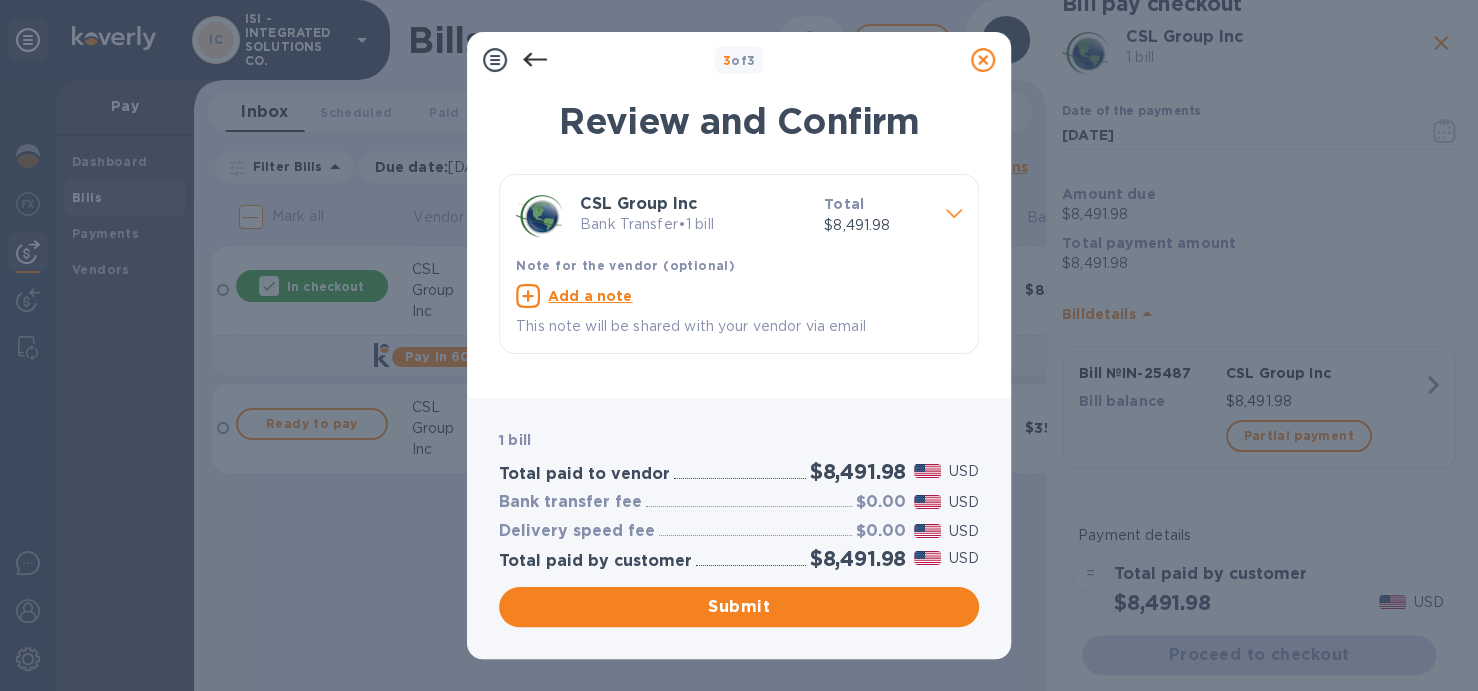 click on "Bank Transfer  •  1 bill" at bounding box center [694, 224] 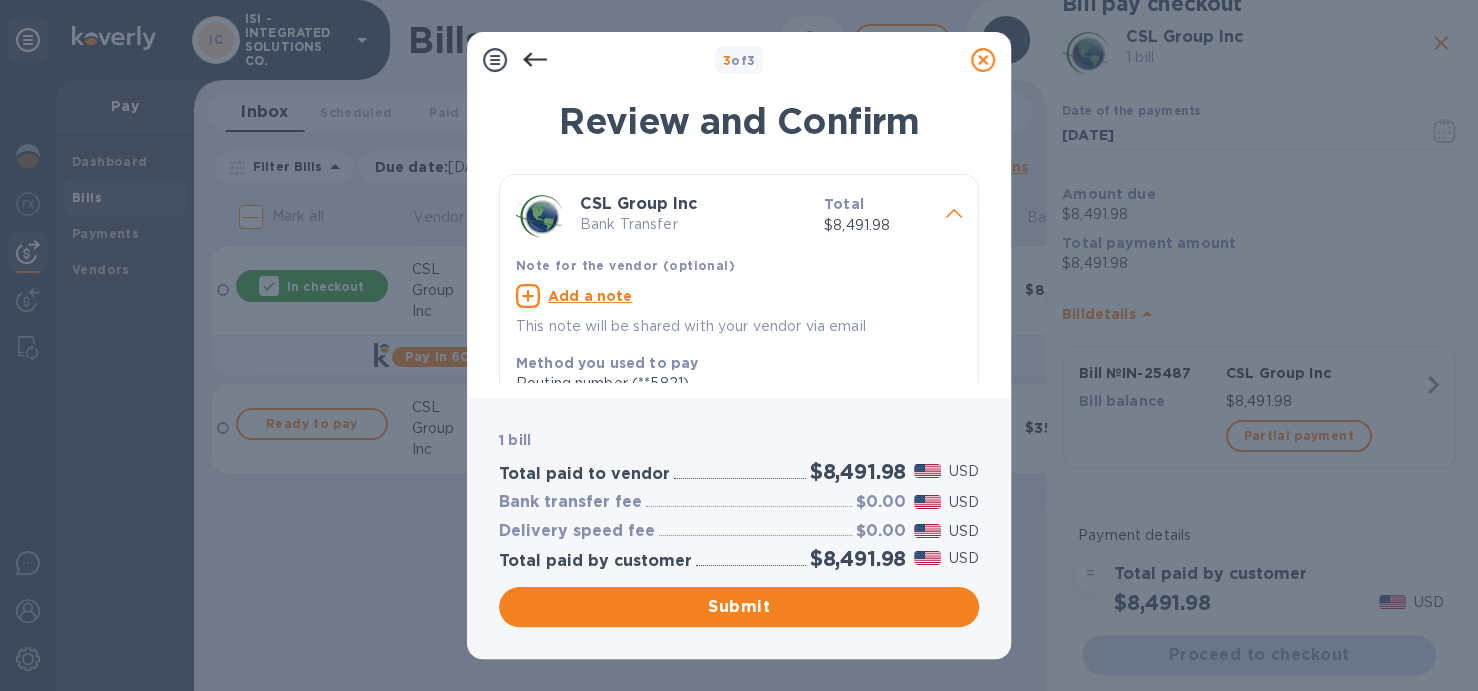 click on "Method you used to pay" at bounding box center (607, 363) 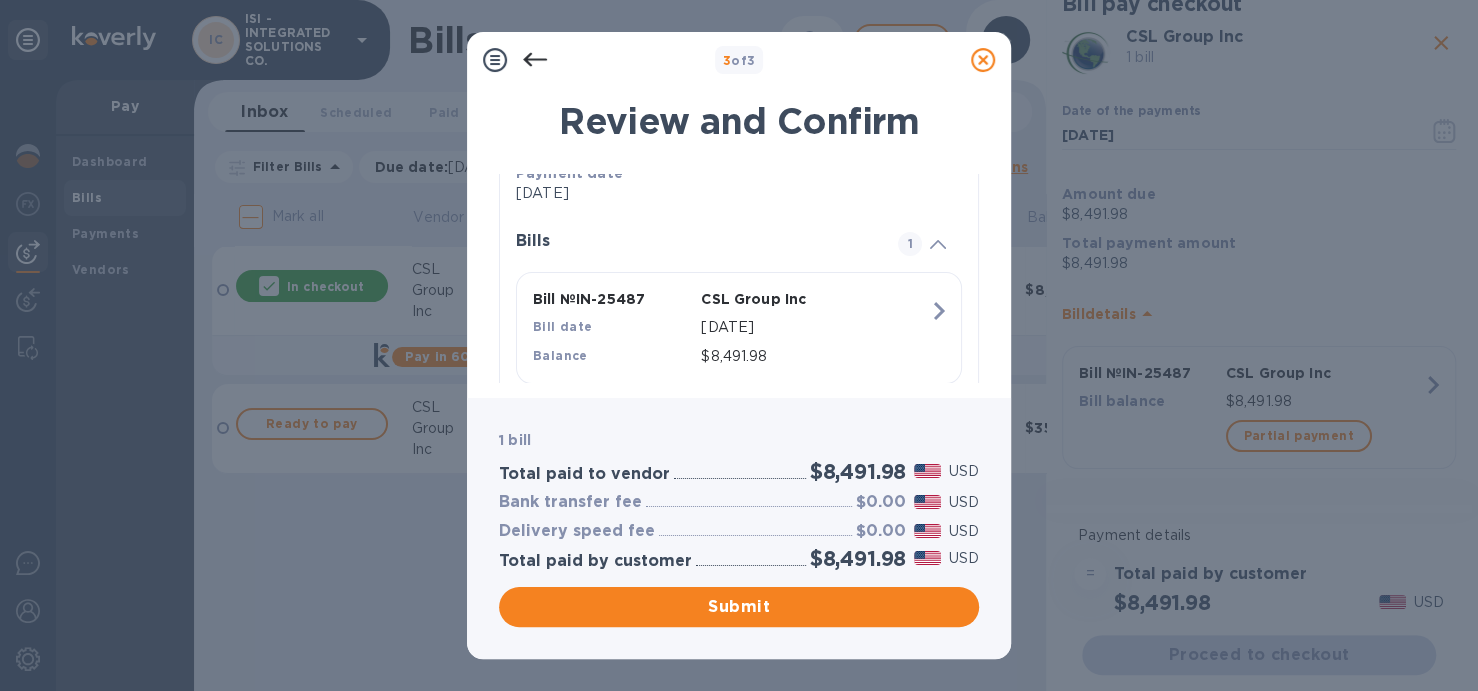 scroll, scrollTop: 373, scrollLeft: 0, axis: vertical 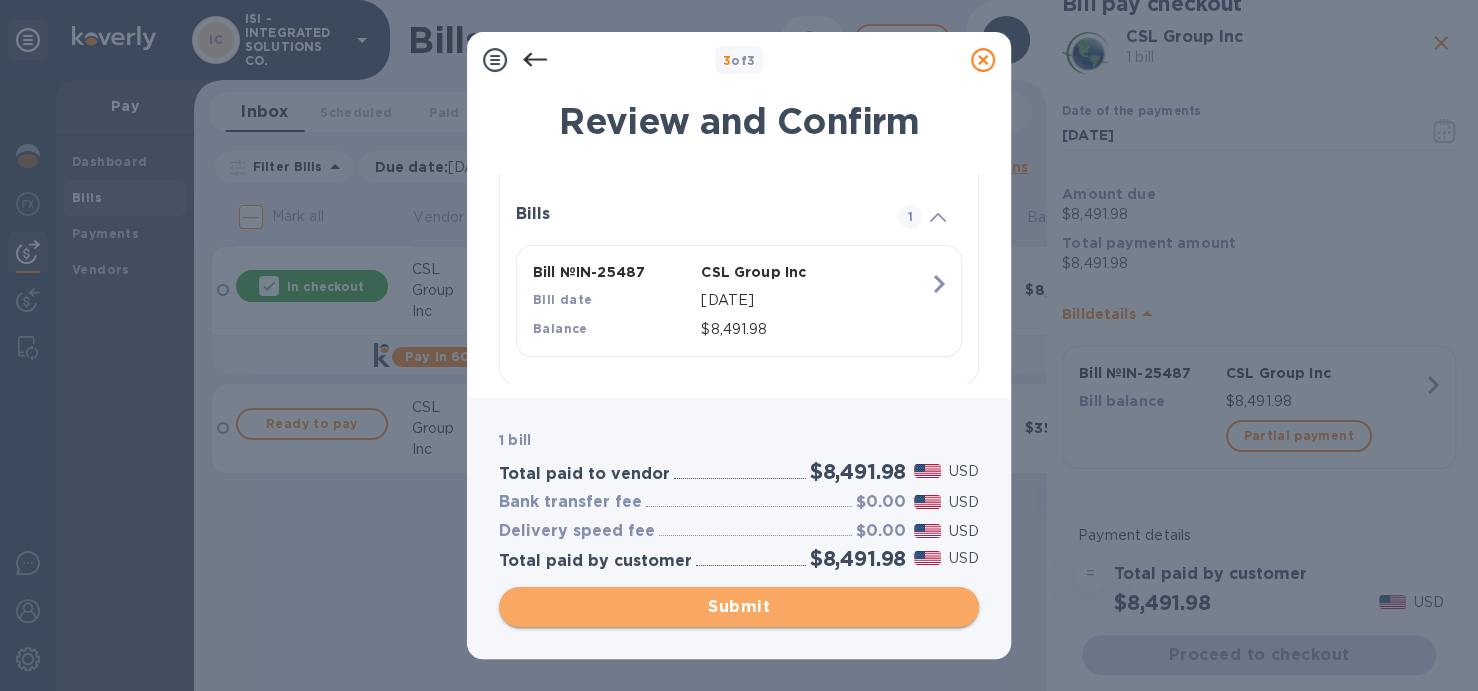 click on "Submit" at bounding box center (739, 607) 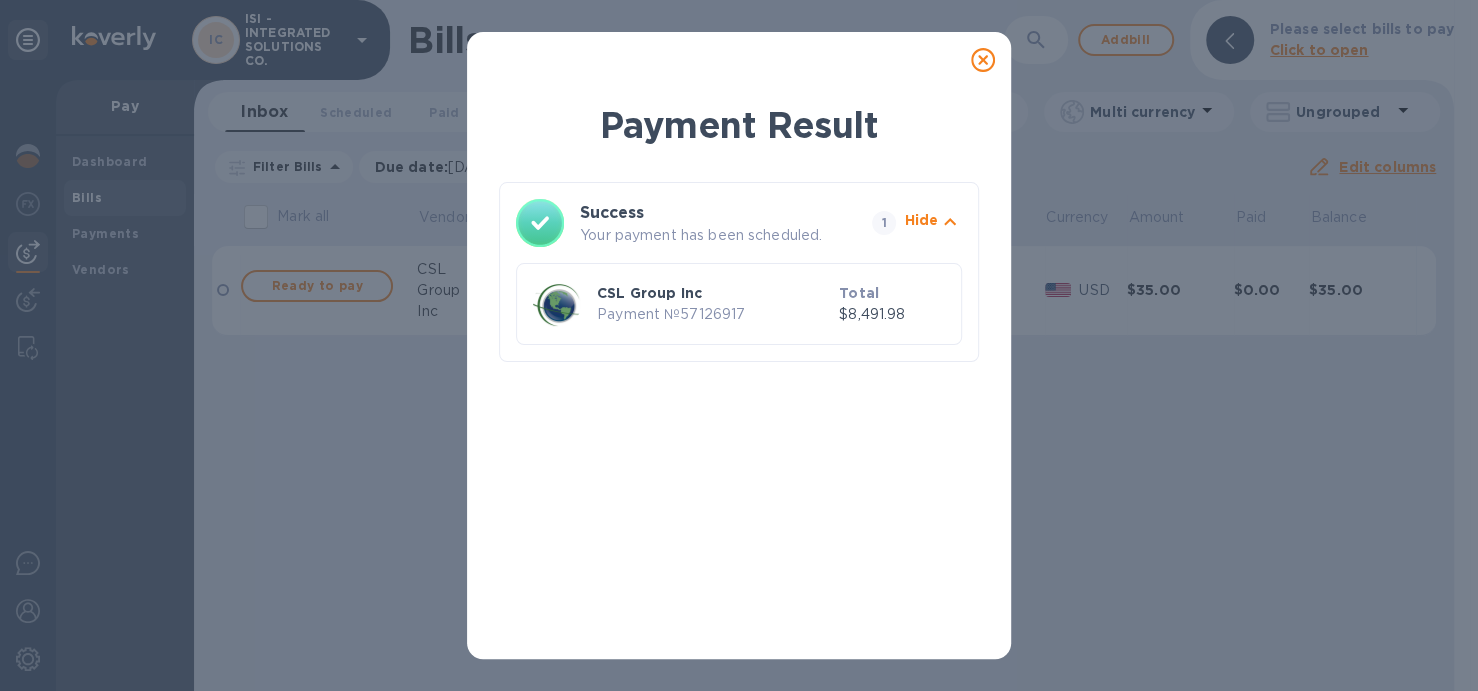 click 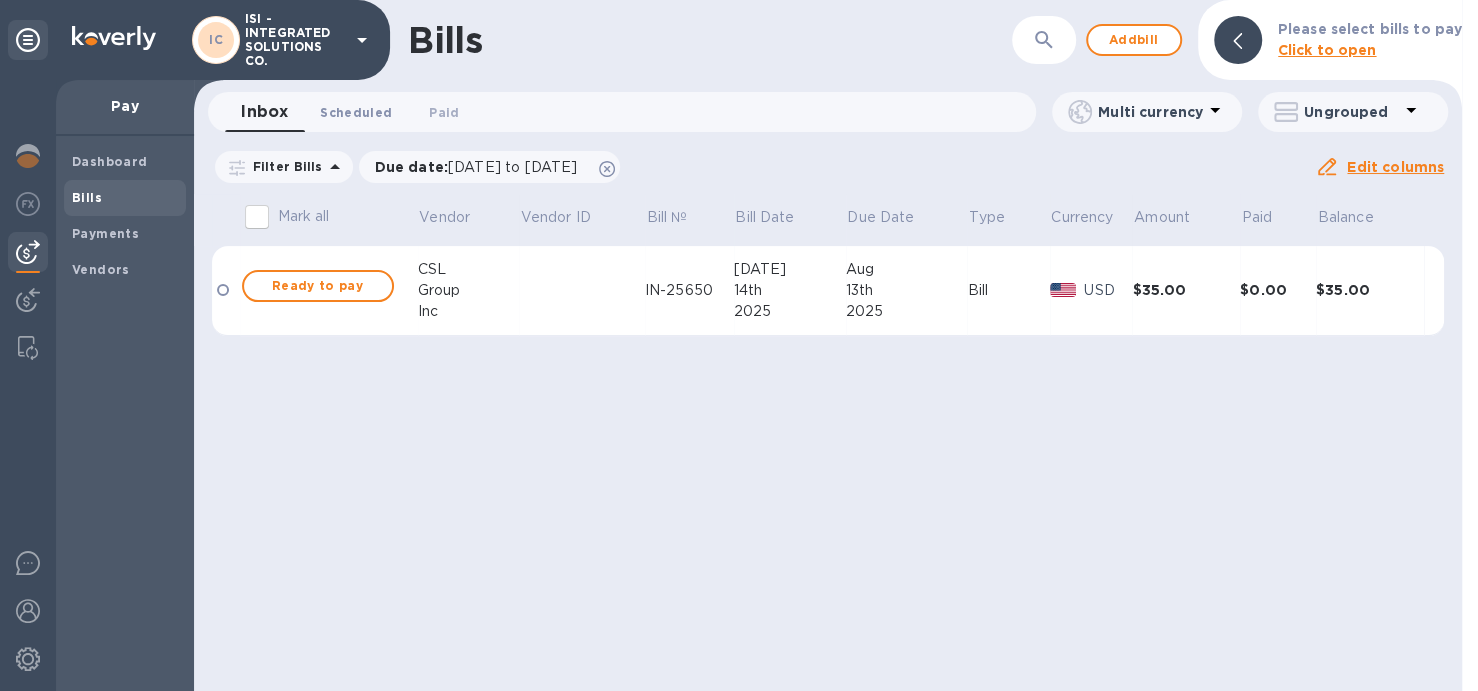 click on "Scheduled 0" at bounding box center (356, 112) 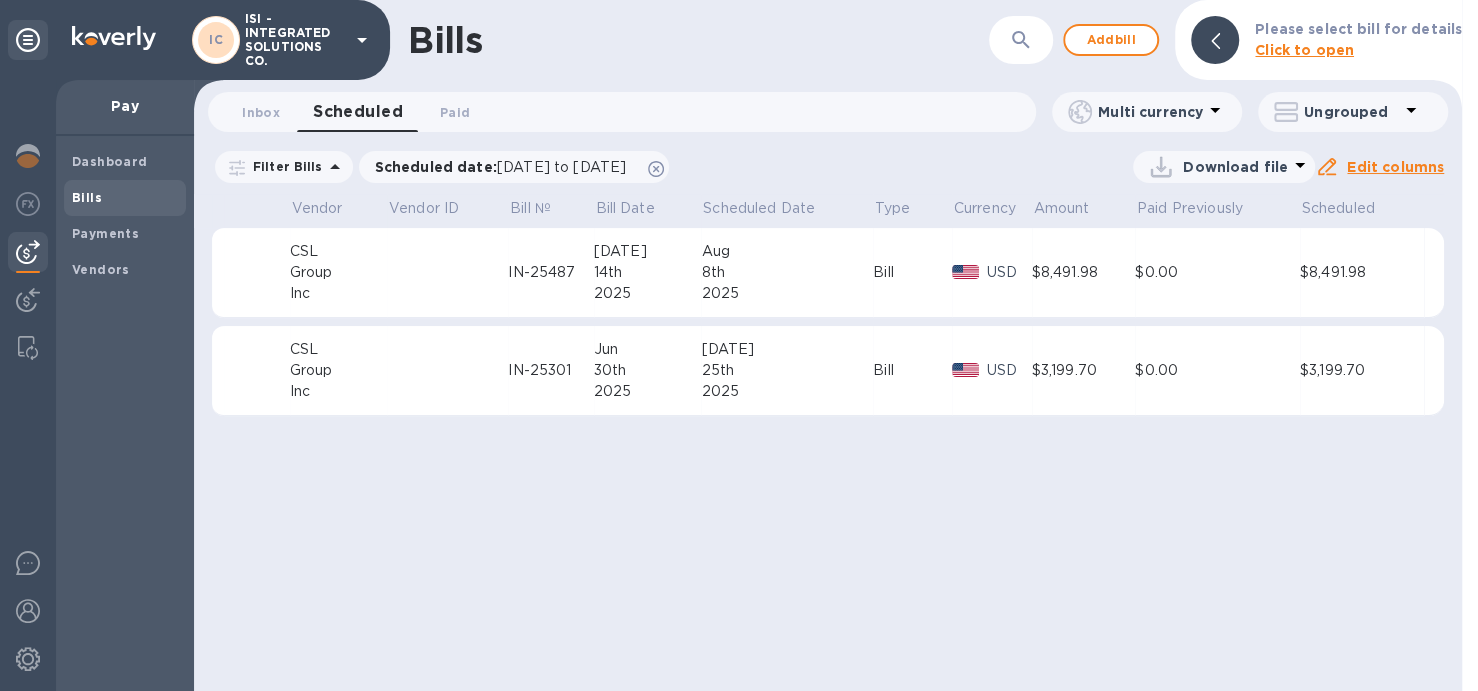 click on "Scheduled 0" at bounding box center (358, 112) 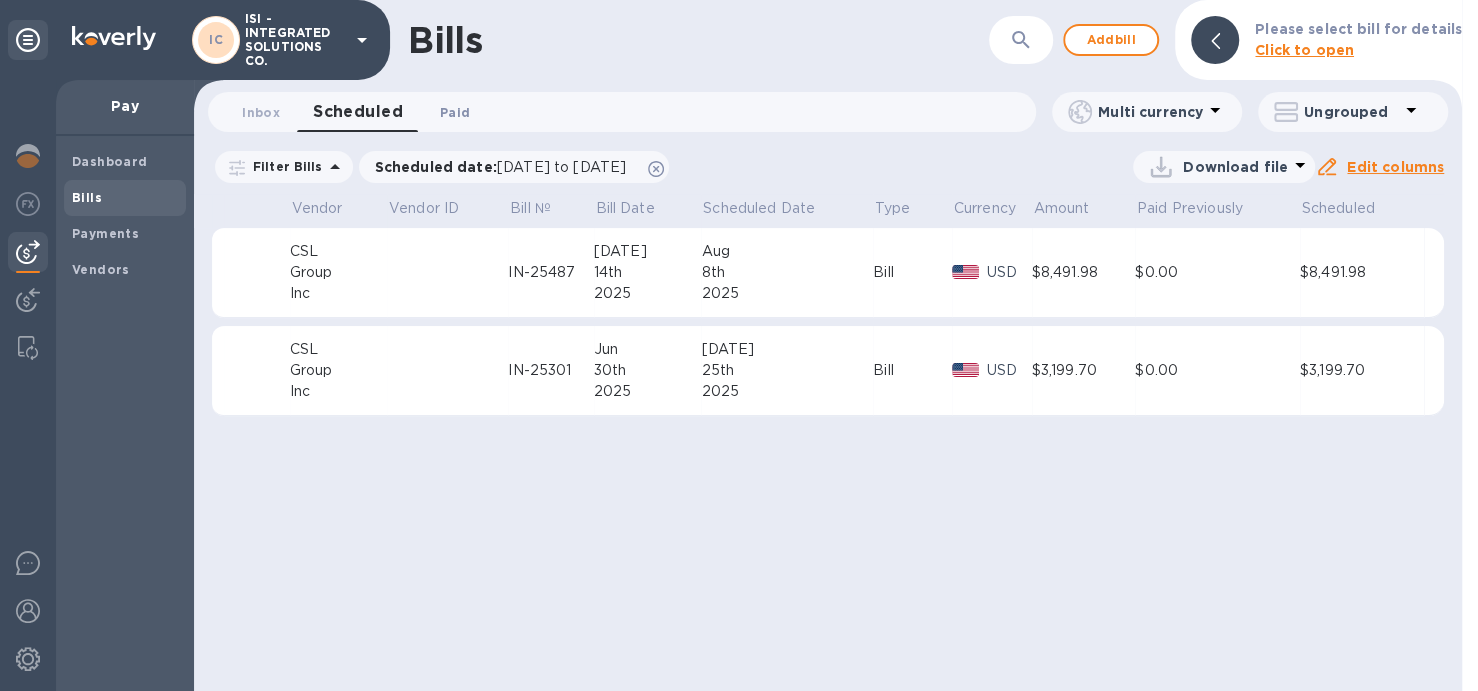 click on "Paid 0" at bounding box center (455, 112) 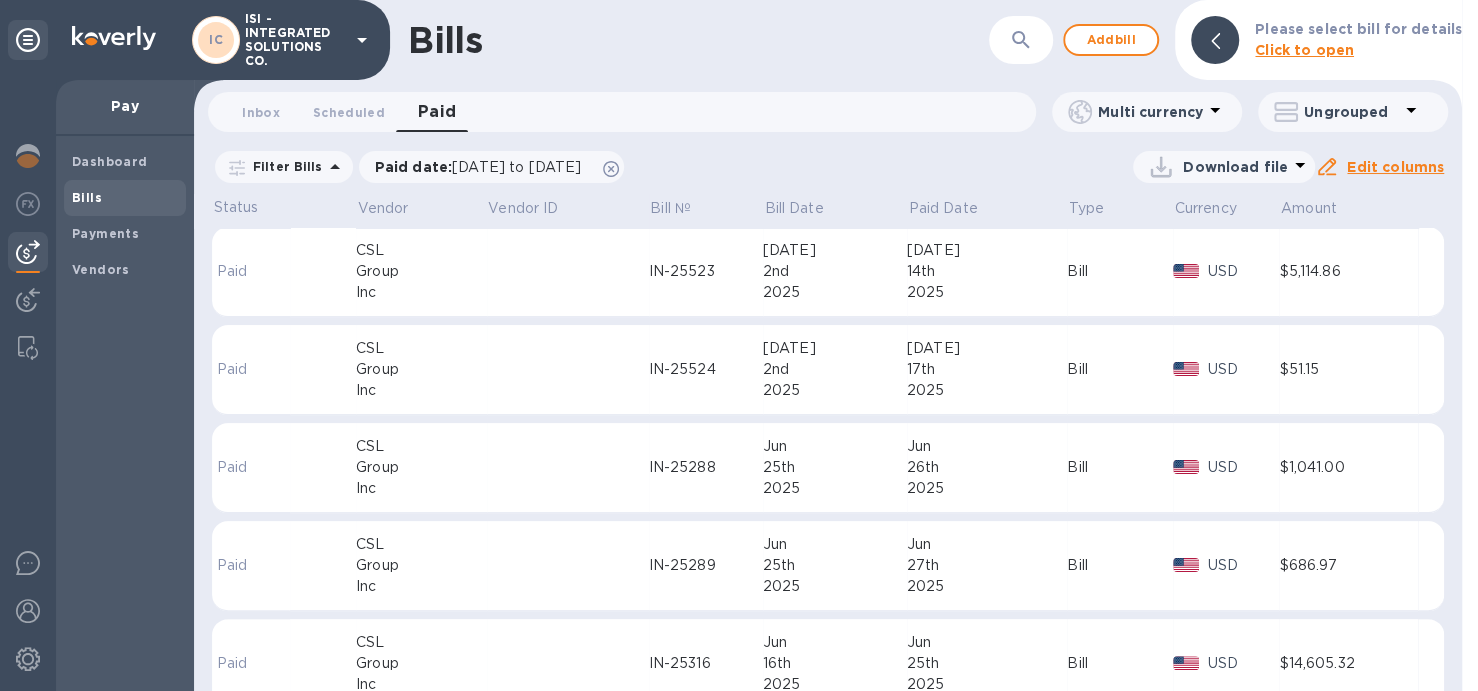 scroll, scrollTop: 0, scrollLeft: 0, axis: both 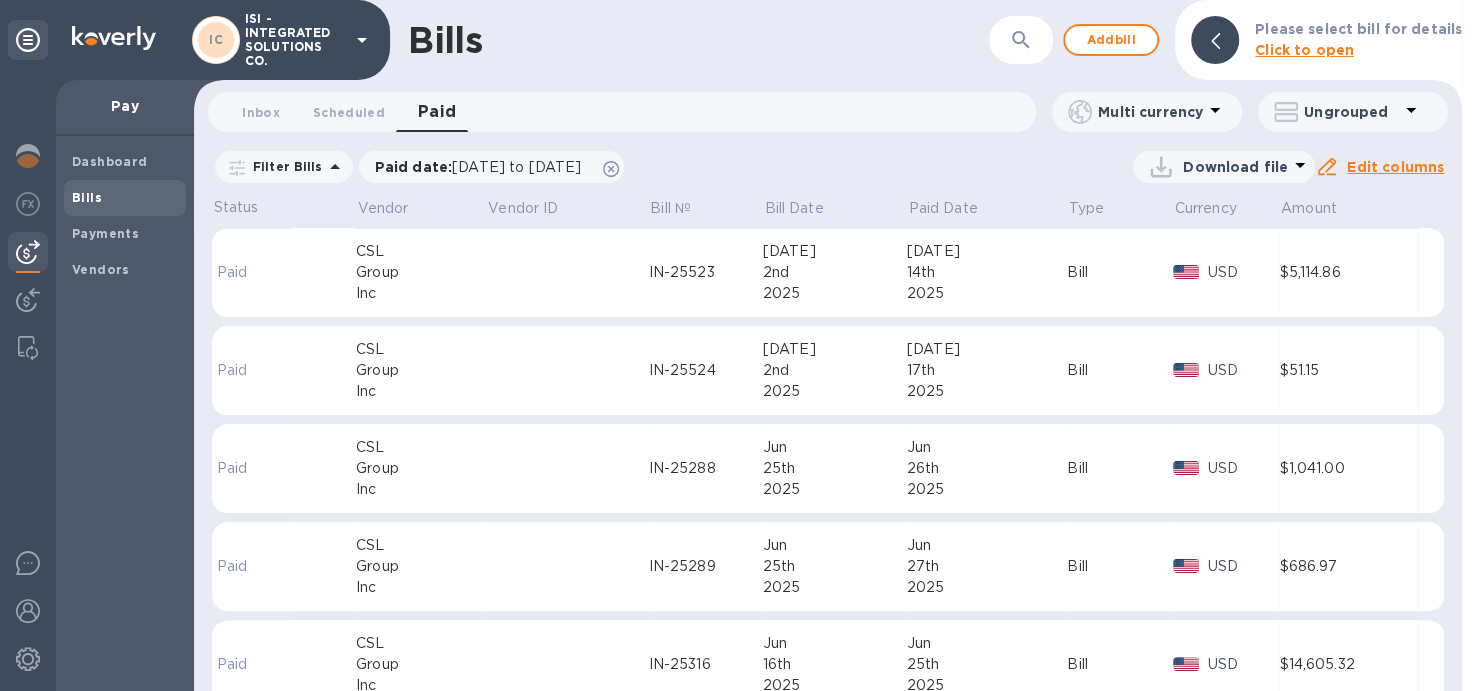 click on "17th" at bounding box center (987, 370) 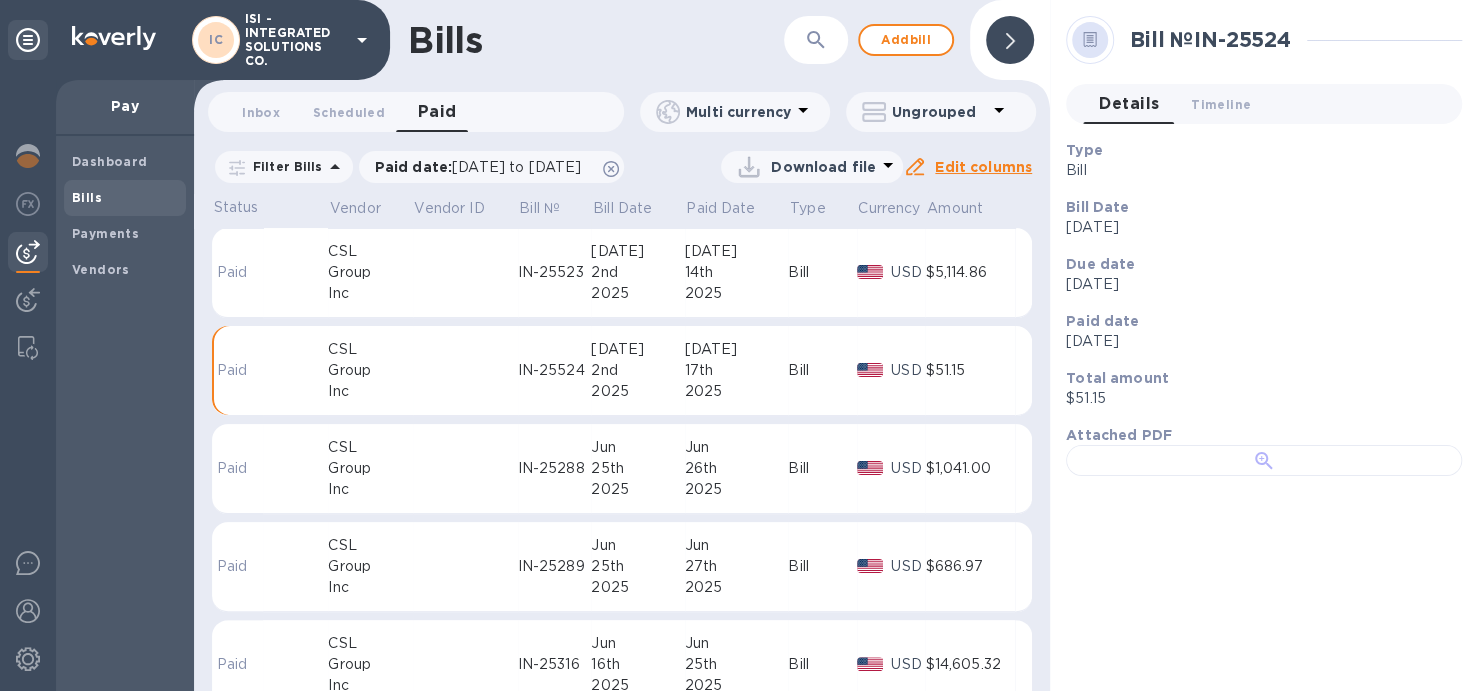 scroll, scrollTop: 296, scrollLeft: 0, axis: vertical 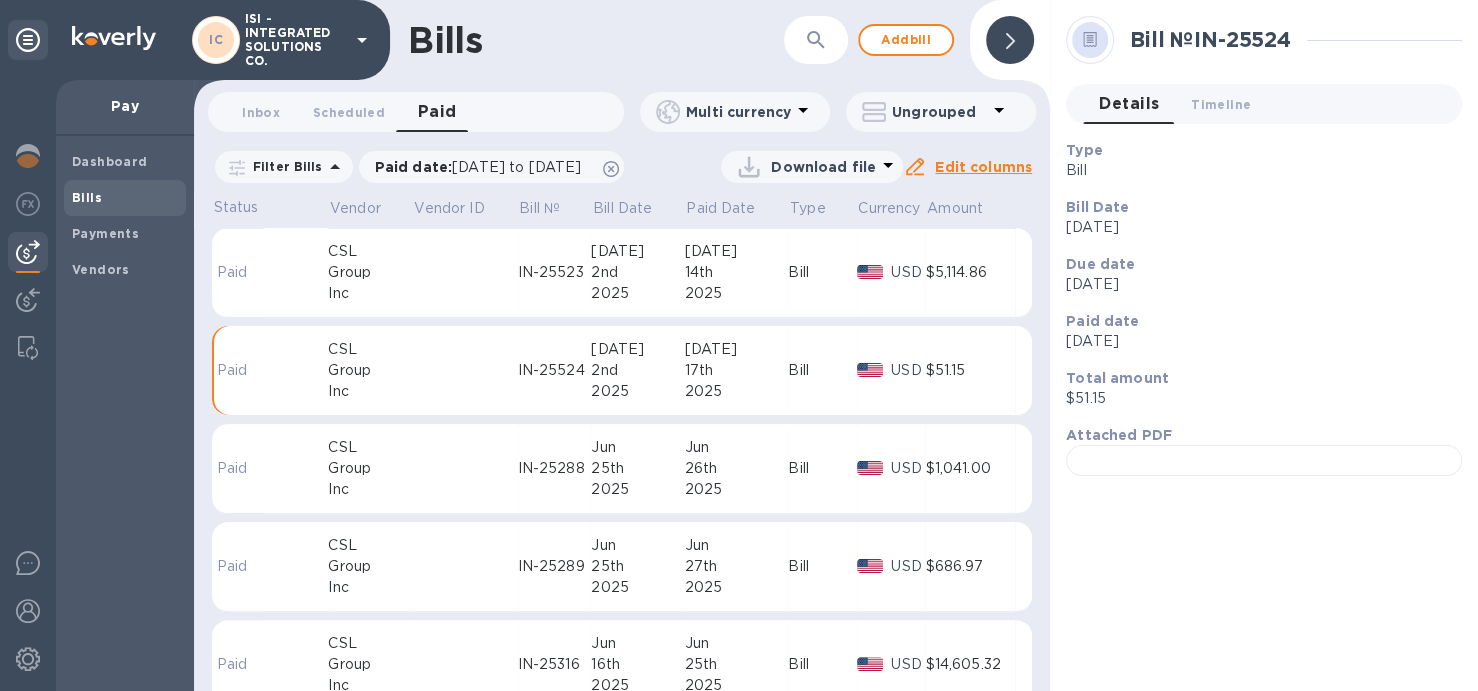 click on "26th" at bounding box center [737, 468] 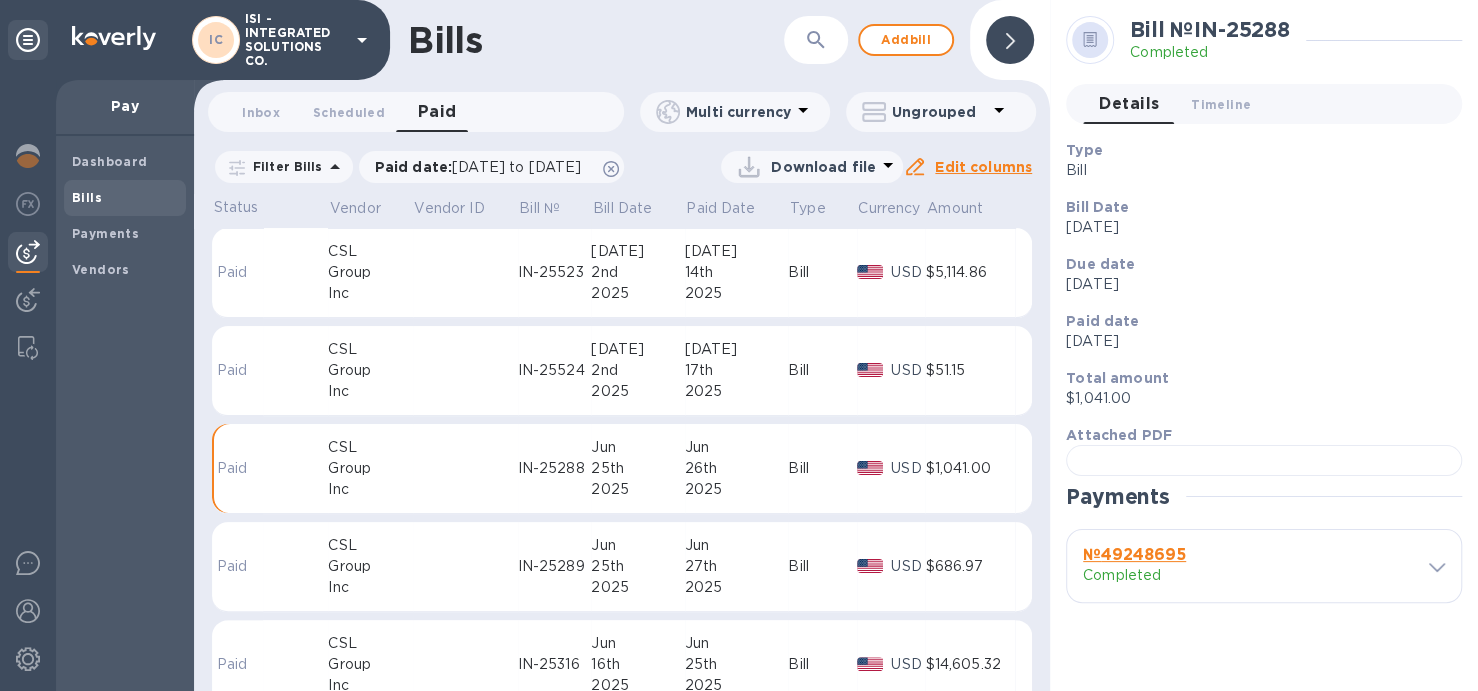 scroll, scrollTop: 423, scrollLeft: 0, axis: vertical 